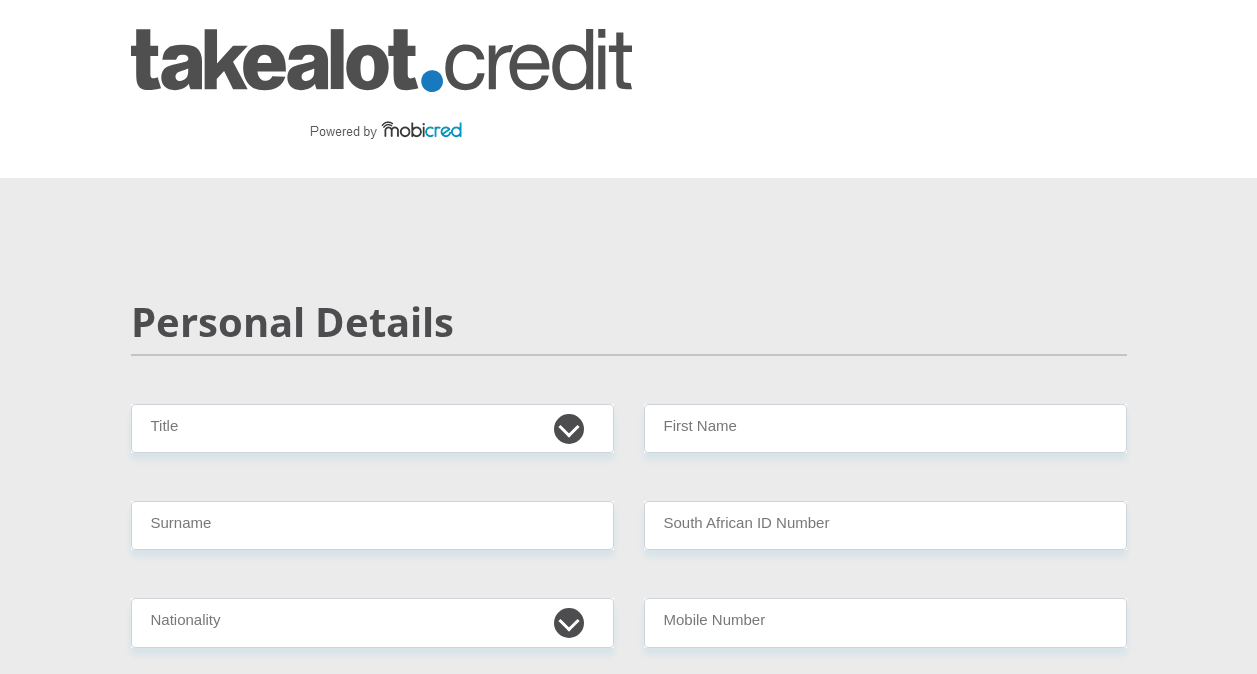 scroll, scrollTop: 0, scrollLeft: 0, axis: both 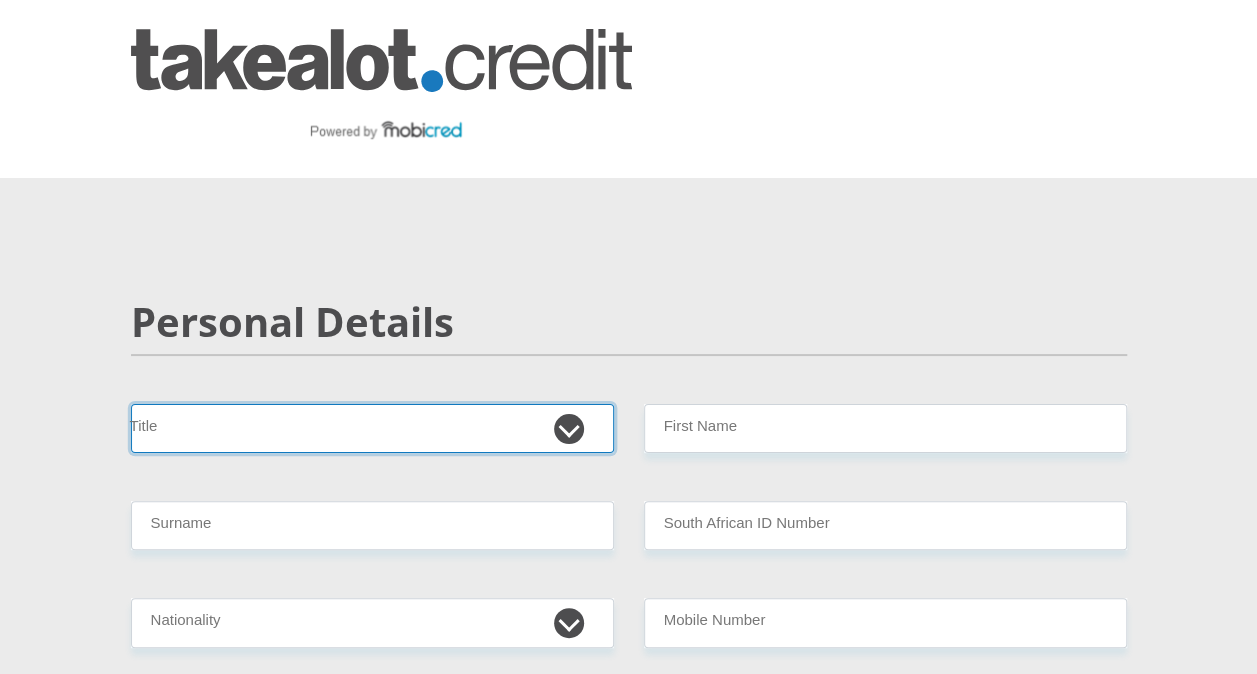 click on "Mr
Ms
Mrs
Dr
[PERSON_NAME]" at bounding box center [372, 428] 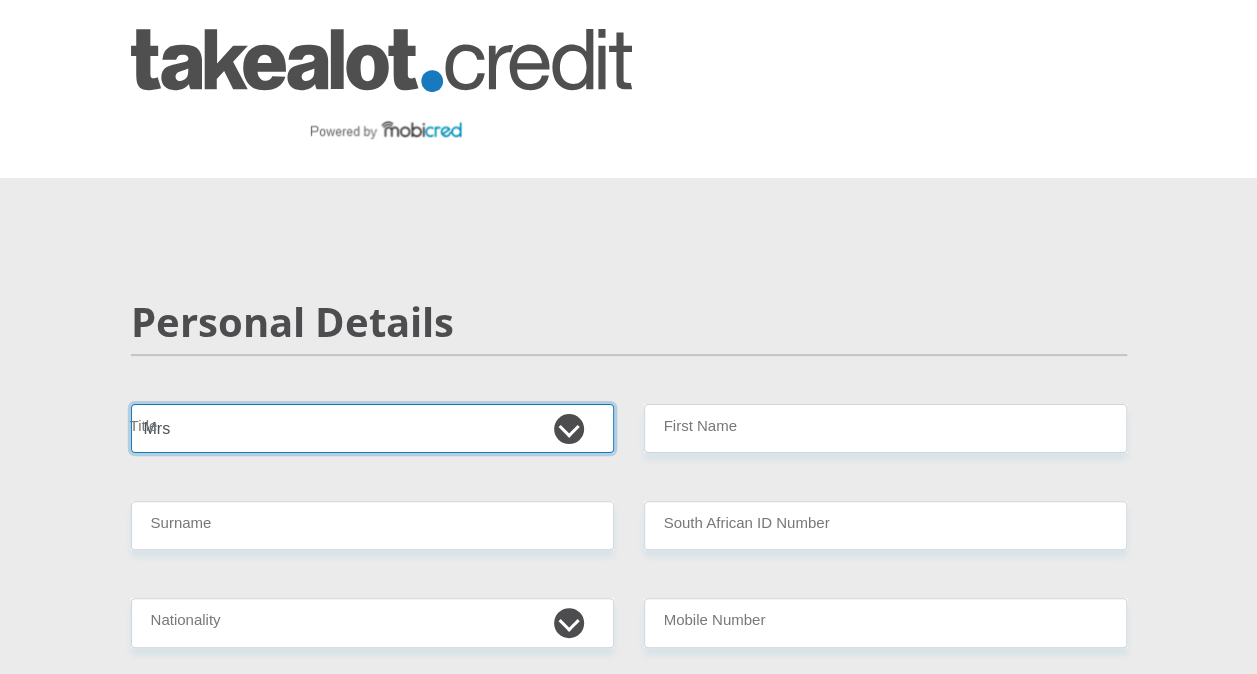 click on "Mr
Ms
Mrs
Dr
[PERSON_NAME]" at bounding box center (372, 428) 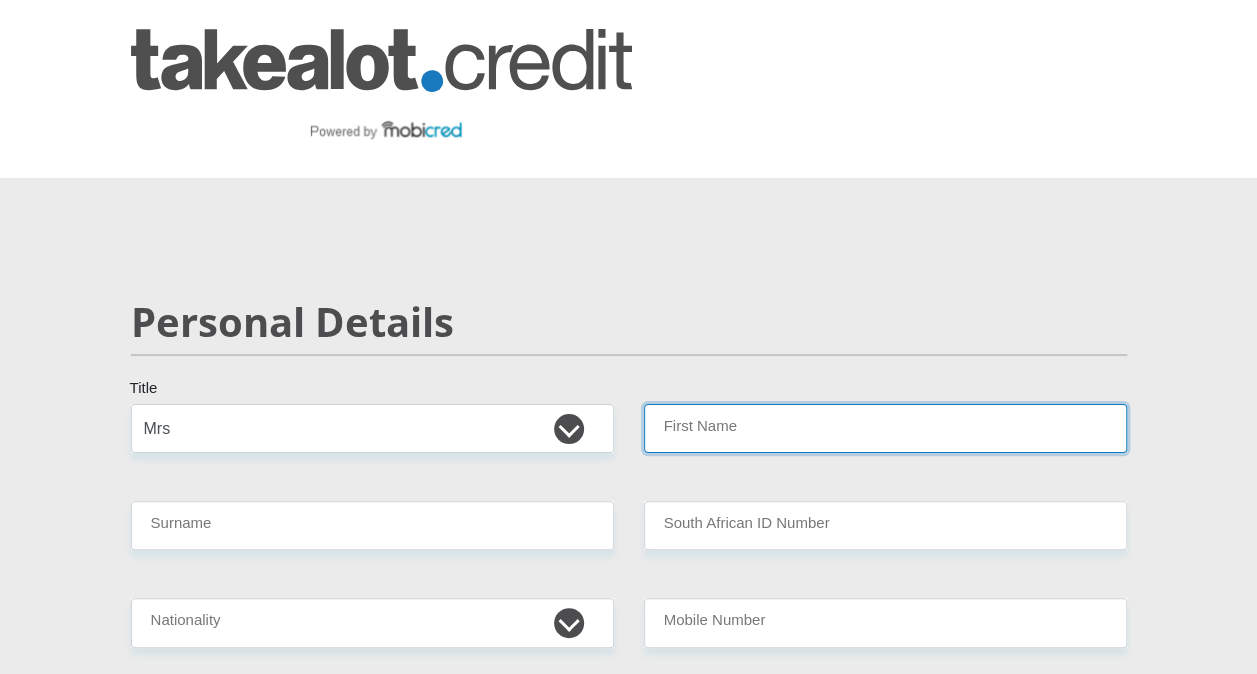 click on "First Name" at bounding box center [885, 428] 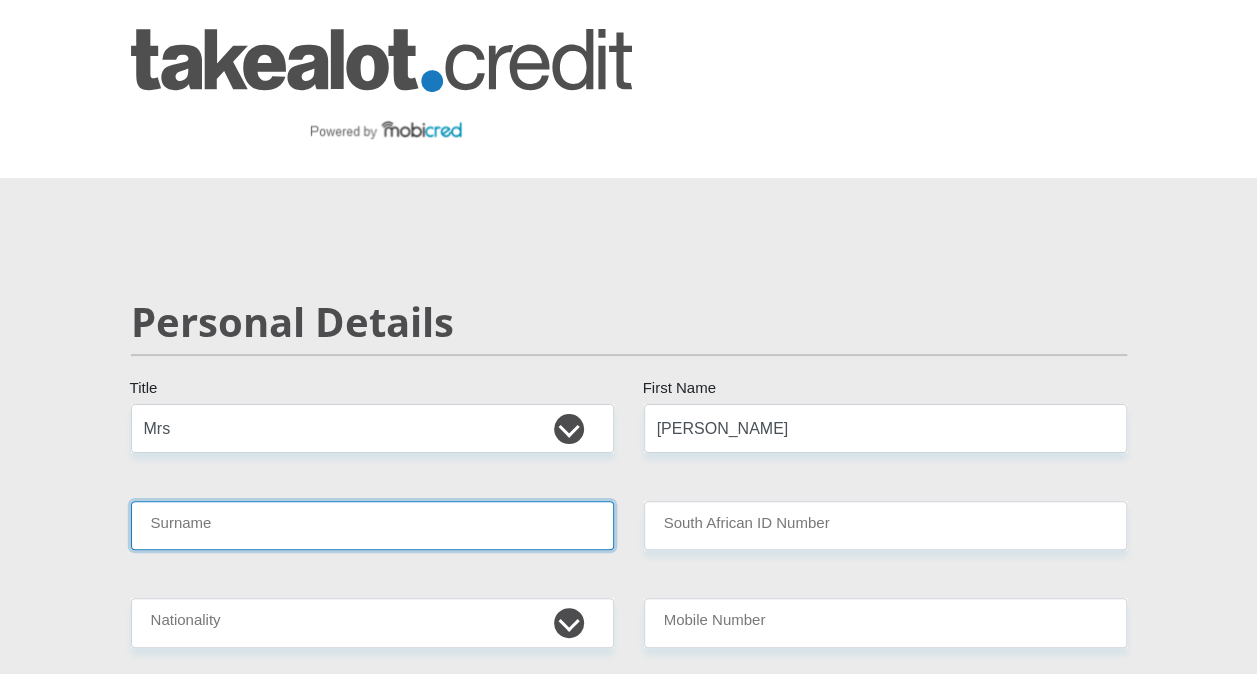 type on "[PERSON_NAME]" 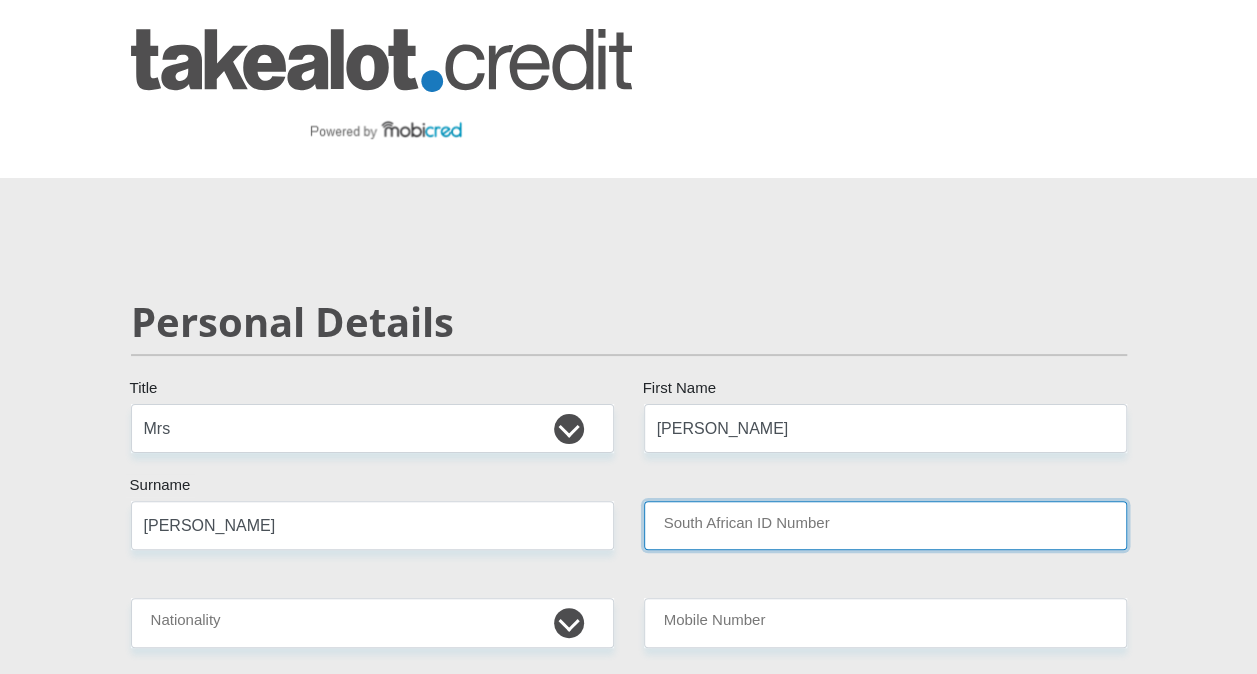 type on "8610100917085" 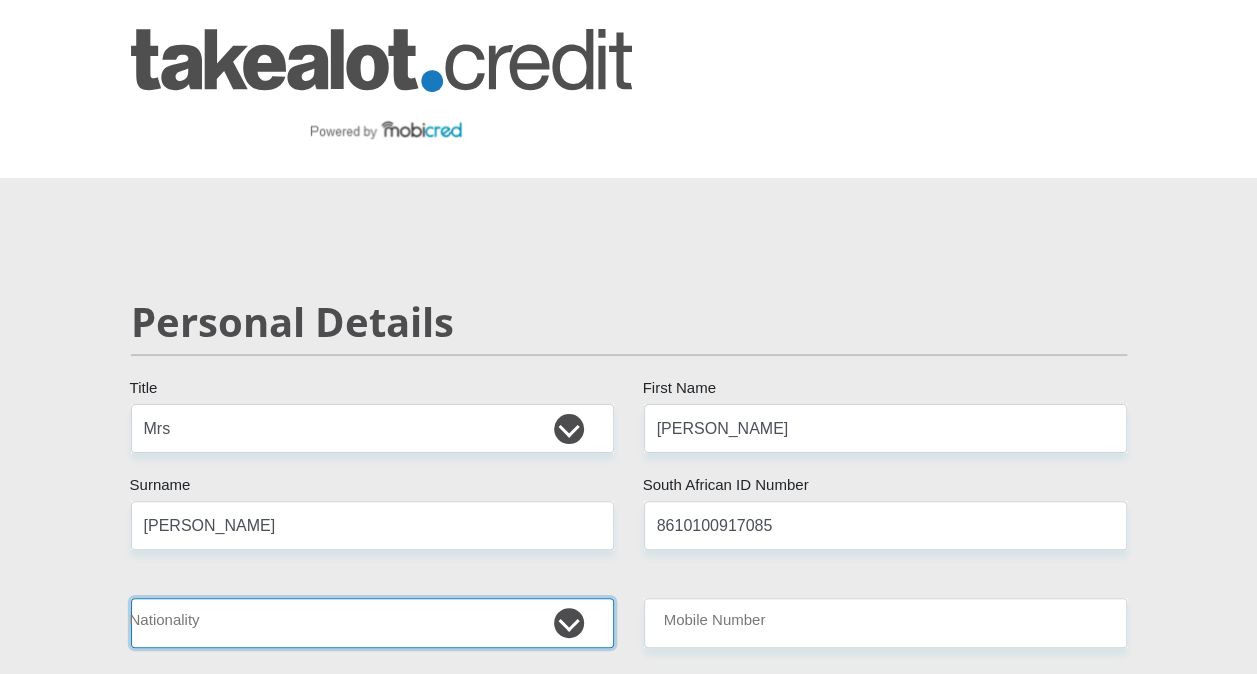select on "ZAF" 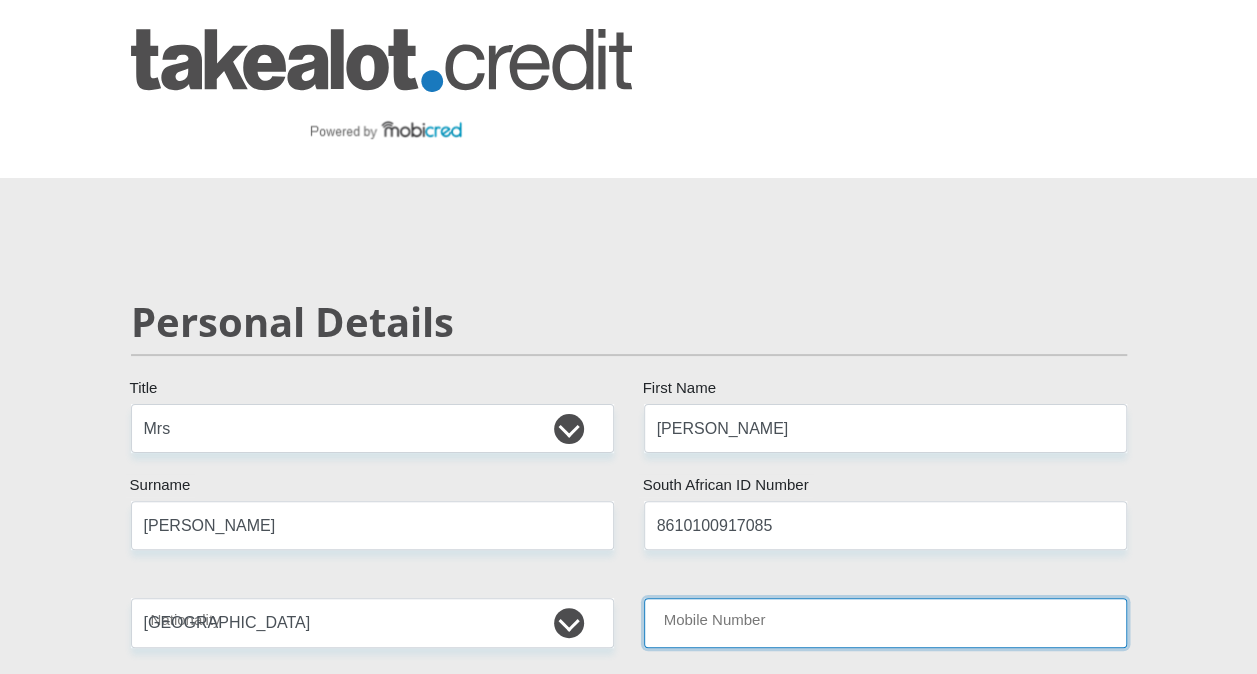 type on "0835866419" 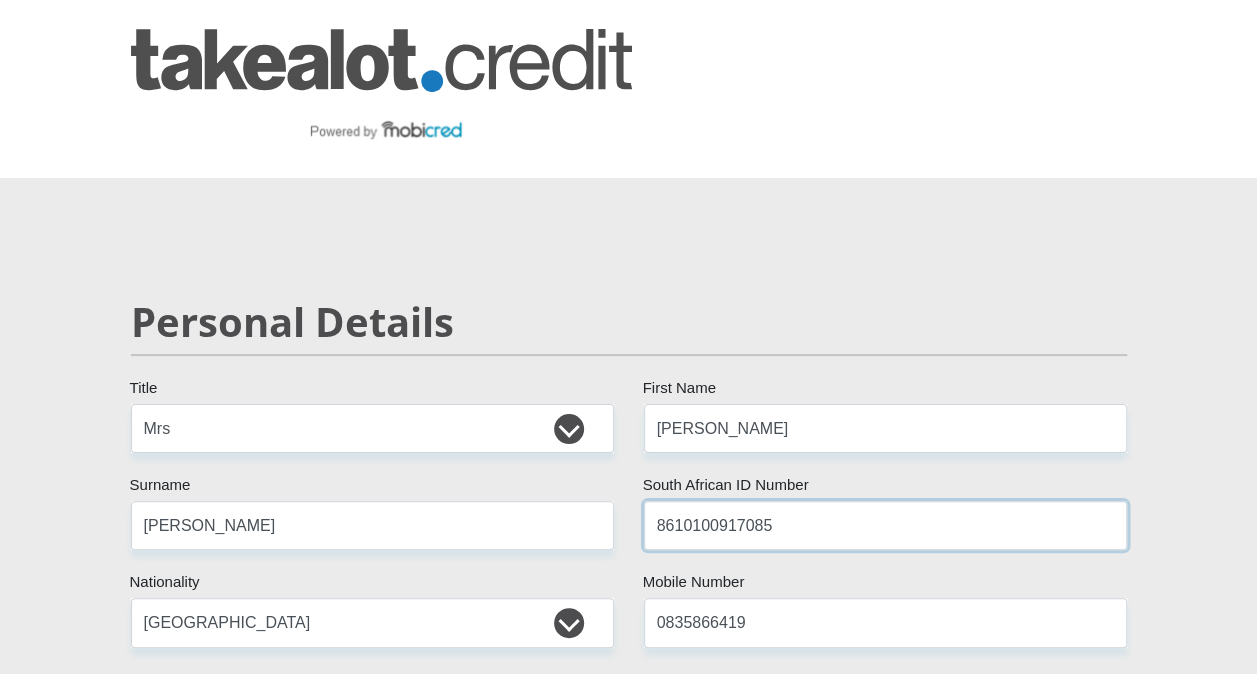 drag, startPoint x: 801, startPoint y: 523, endPoint x: 602, endPoint y: 528, distance: 199.0628 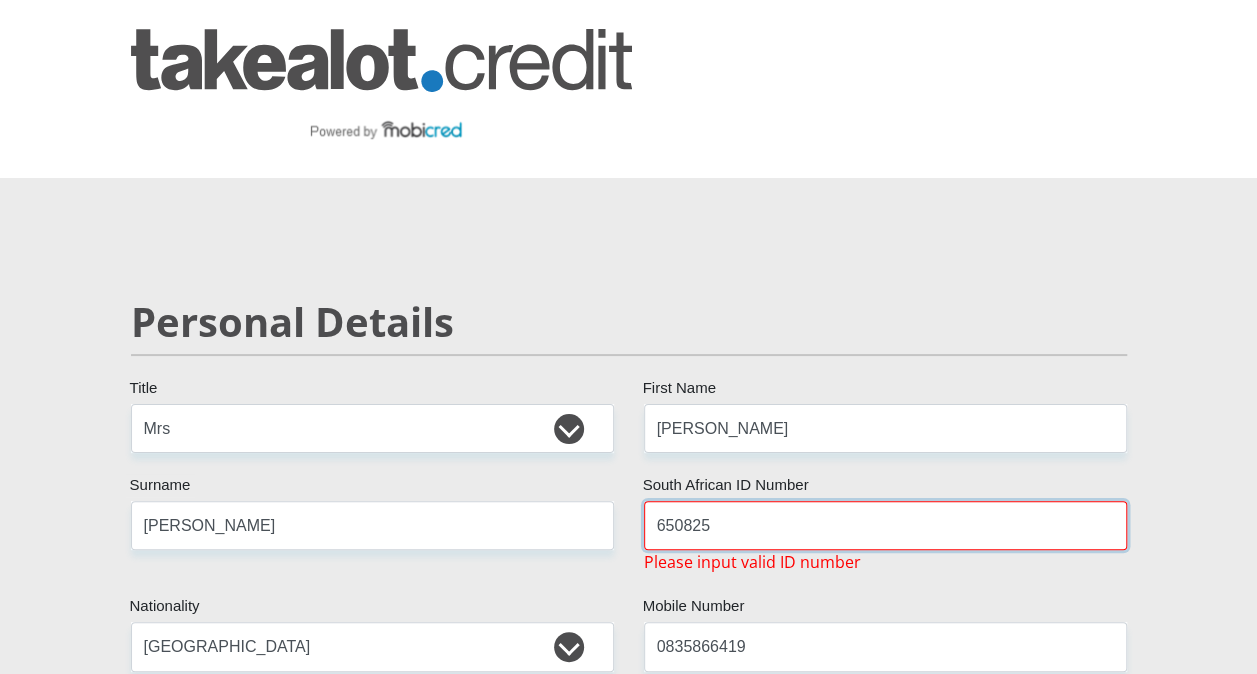 type on "[CREDIT_CARD_NUMBER]" 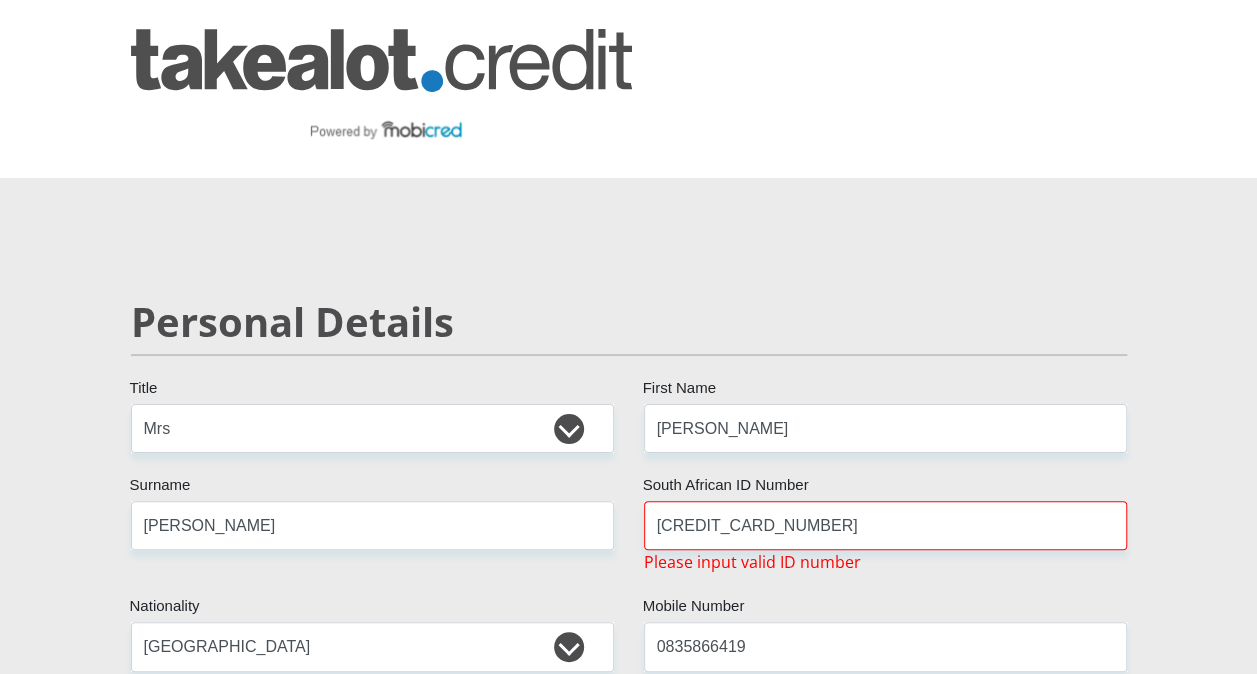 select on "ZAF" 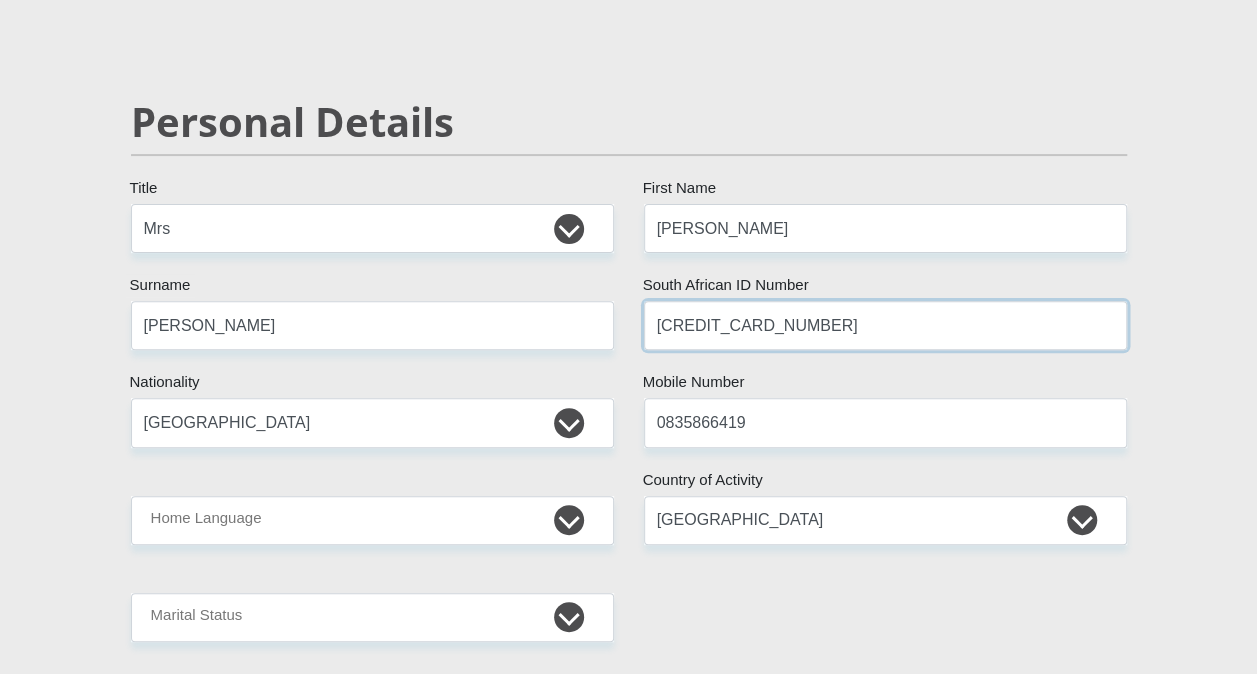 type on "CAPITEC BANK LIMITED" 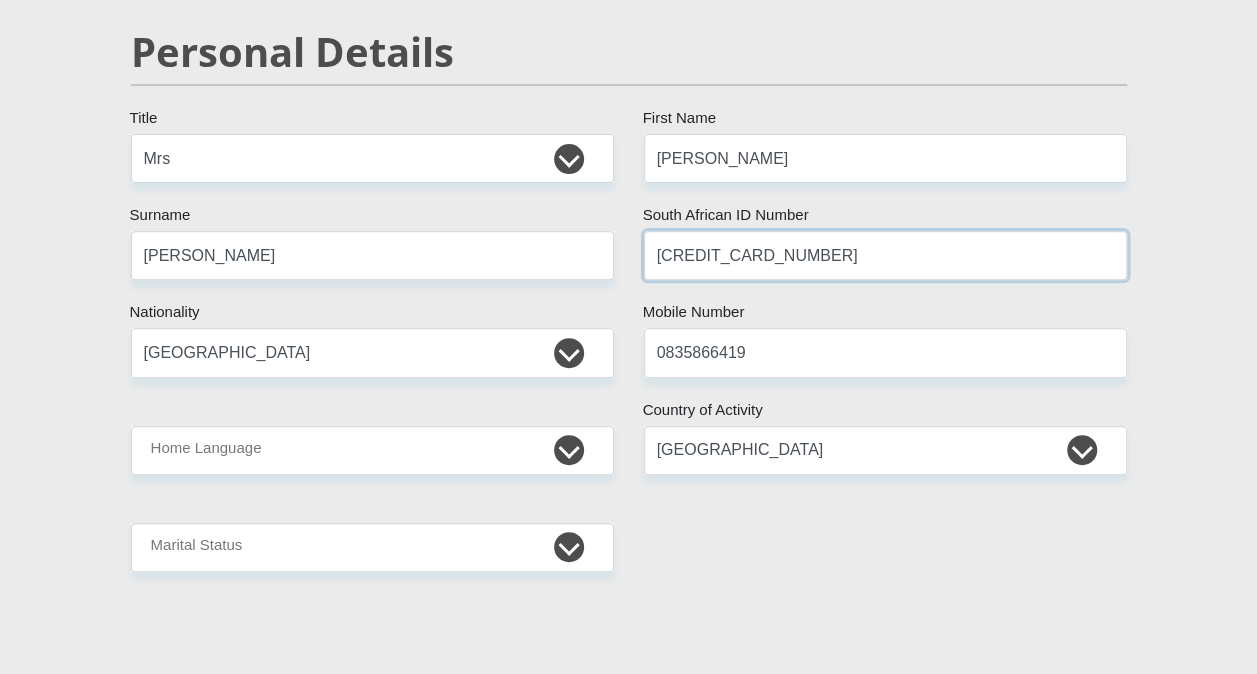 scroll, scrollTop: 300, scrollLeft: 0, axis: vertical 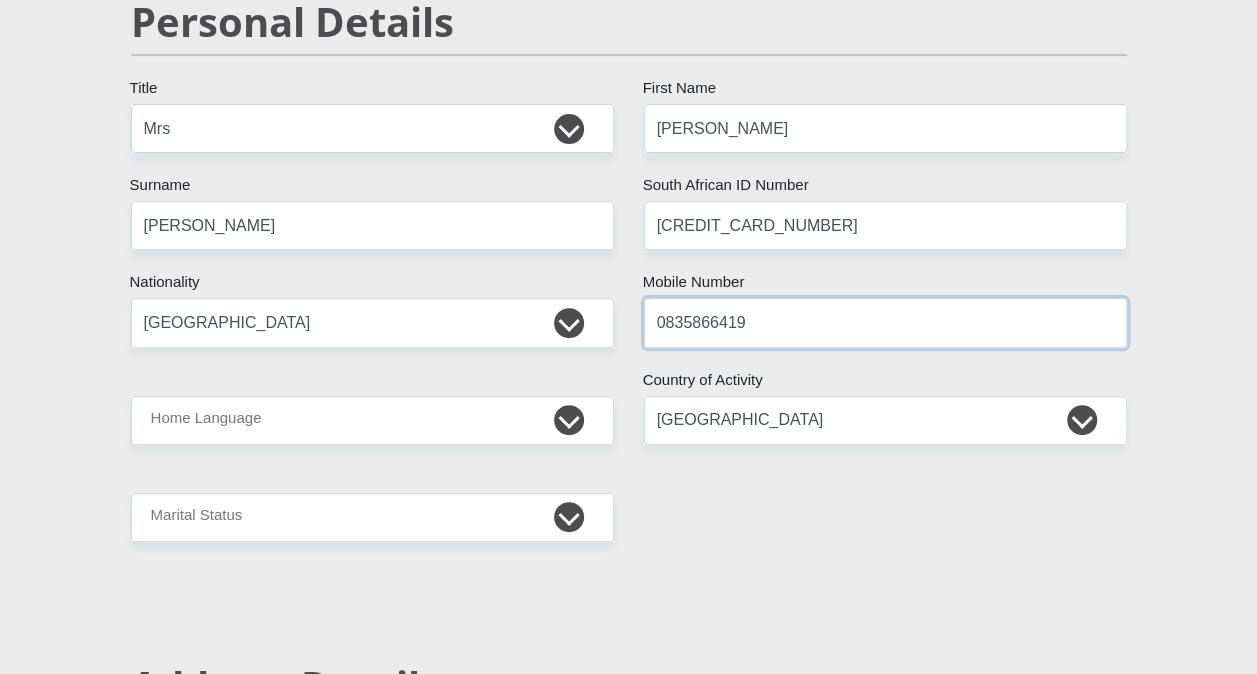 drag, startPoint x: 796, startPoint y: 316, endPoint x: 624, endPoint y: 316, distance: 172 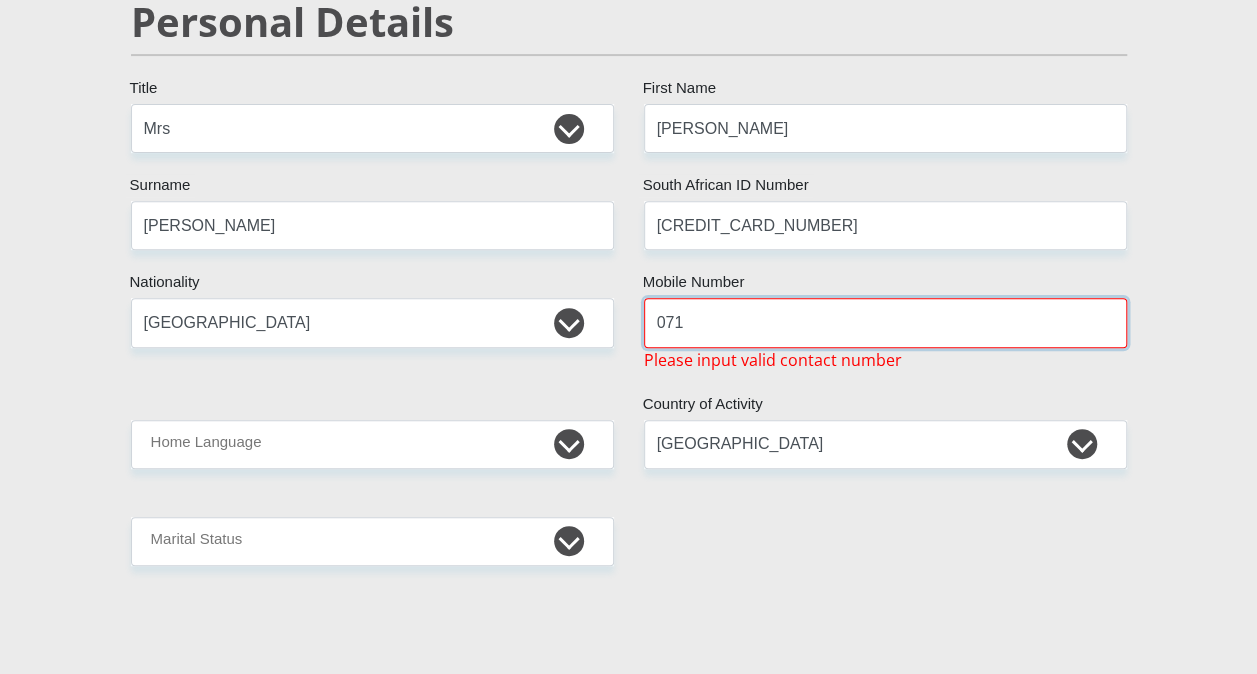 type on "0710894194" 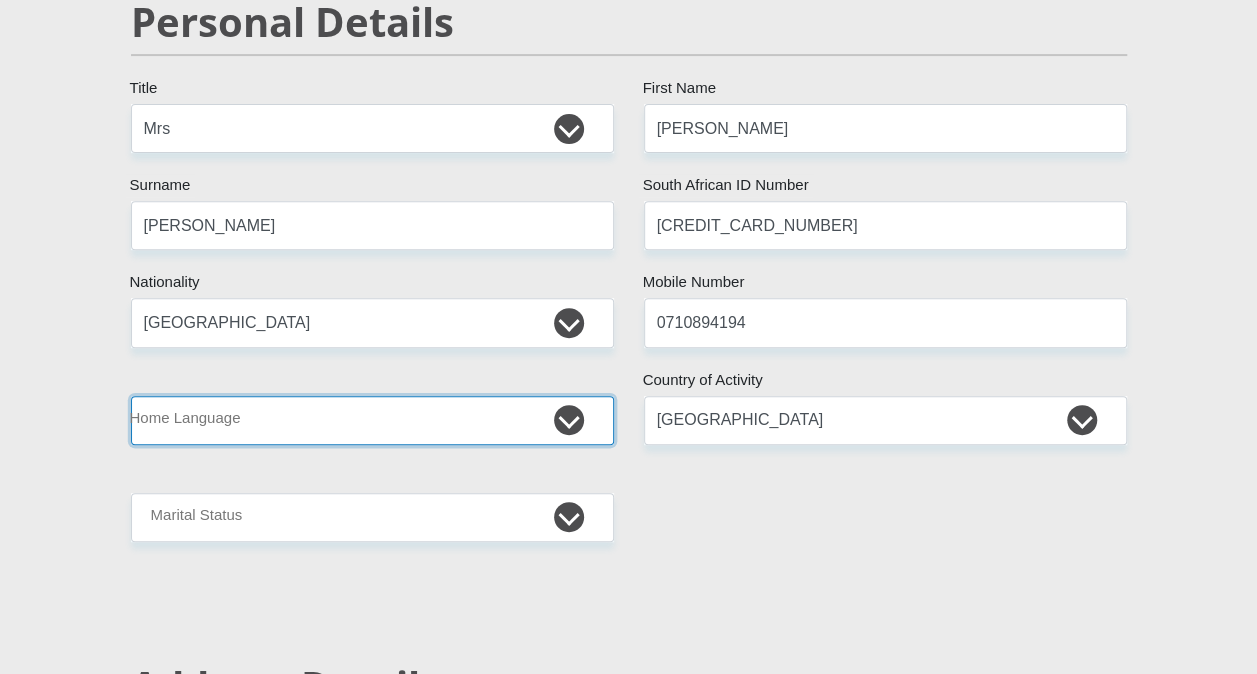 click on "Afrikaans
English
Sepedi
South Ndebele
Southern Sotho
Swati
Tsonga
Tswana
Venda
Xhosa
Zulu
Other" at bounding box center [372, 420] 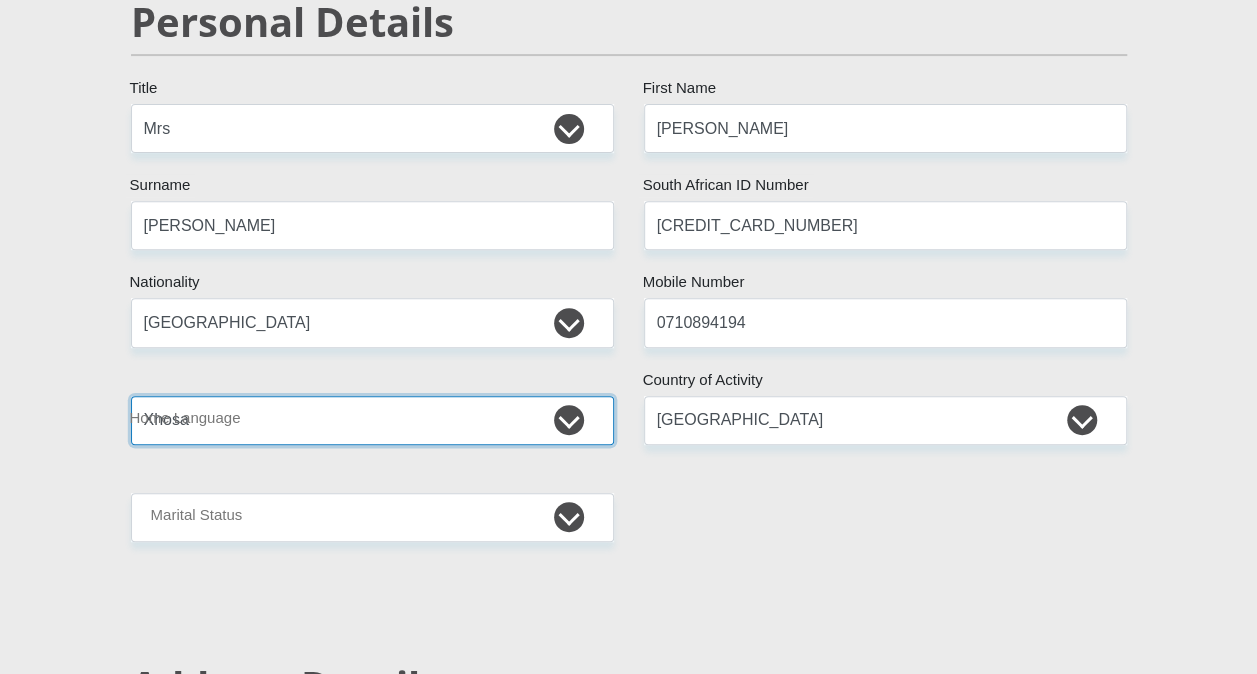 click on "Afrikaans
English
Sepedi
South Ndebele
Southern Sotho
Swati
Tsonga
Tswana
Venda
Xhosa
Zulu
Other" at bounding box center (372, 420) 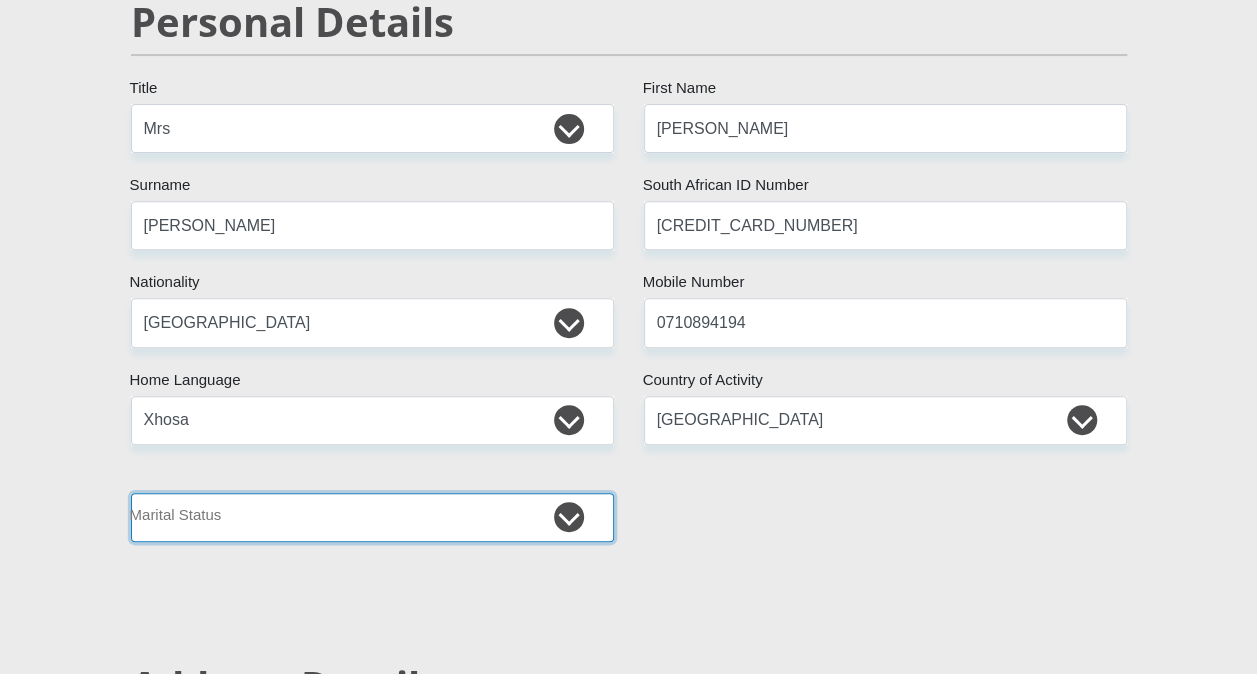 click on "Married ANC
Single
Divorced
Widowed
Married COP or Customary Law" at bounding box center (372, 517) 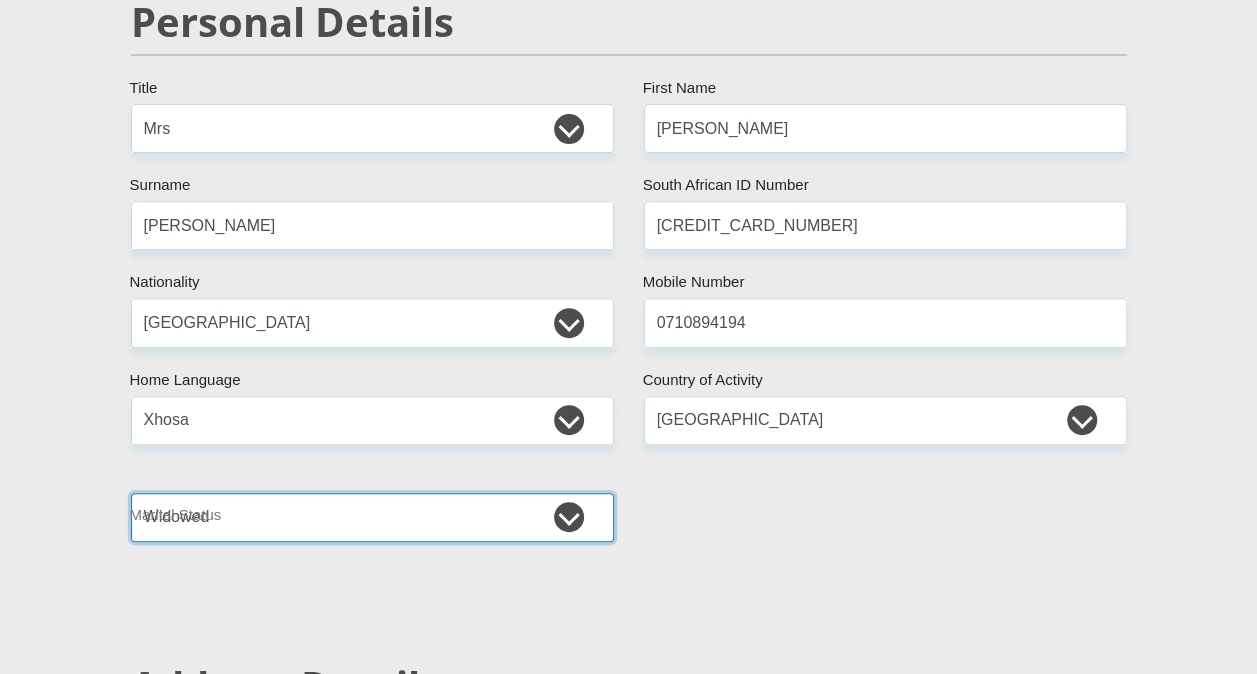 click on "Married ANC
Single
Divorced
Widowed
Married COP or Customary Law" at bounding box center (372, 517) 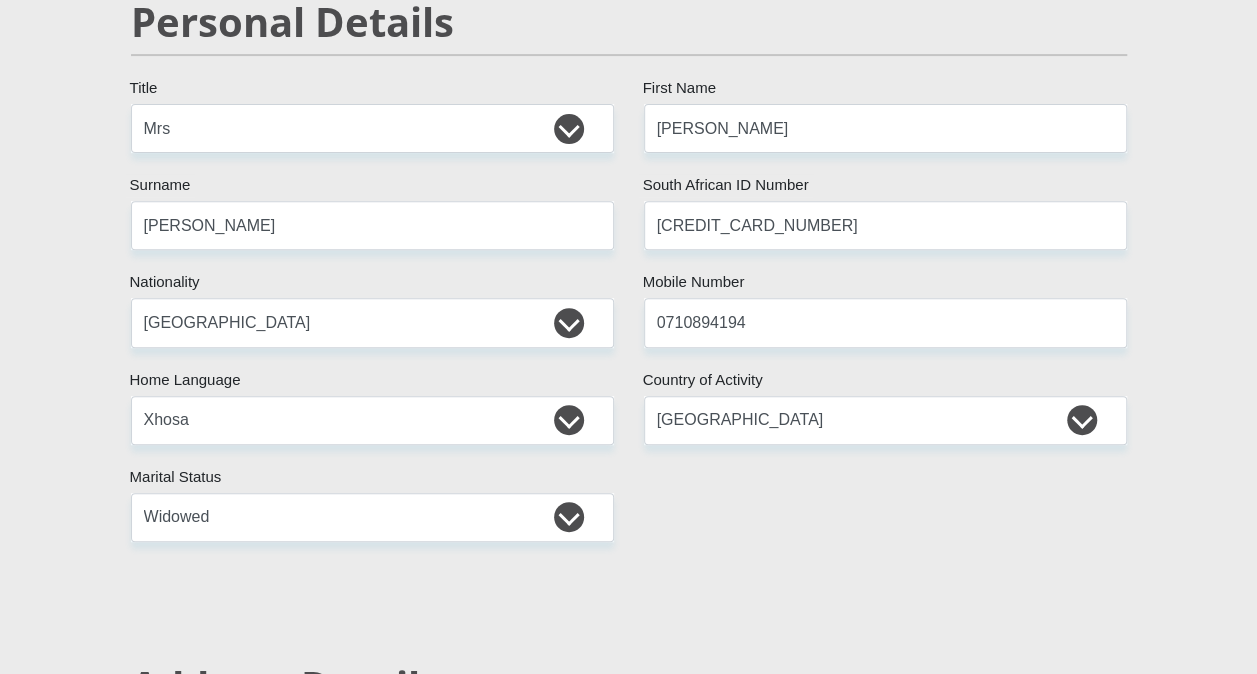 click on "Mr
Ms
Mrs
Dr
[PERSON_NAME]
Title
[PERSON_NAME]
First Name
[PERSON_NAME]
Surname
[CREDIT_CARD_NUMBER]
South African ID Number
Please input valid ID number
[GEOGRAPHIC_DATA]
[GEOGRAPHIC_DATA]
[GEOGRAPHIC_DATA]
[GEOGRAPHIC_DATA]
[GEOGRAPHIC_DATA]
[GEOGRAPHIC_DATA] [GEOGRAPHIC_DATA]
[GEOGRAPHIC_DATA]
[GEOGRAPHIC_DATA]
[GEOGRAPHIC_DATA]
[GEOGRAPHIC_DATA]
[GEOGRAPHIC_DATA]
[GEOGRAPHIC_DATA]
[GEOGRAPHIC_DATA]" at bounding box center (629, 2956) 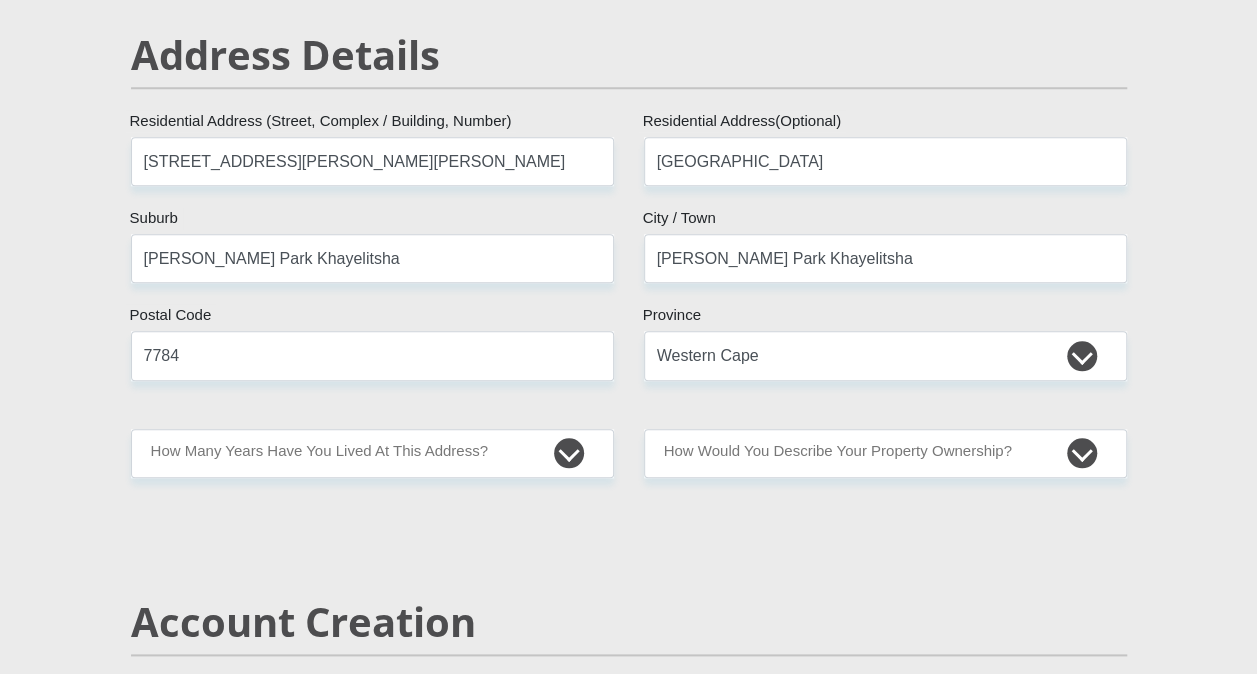 scroll, scrollTop: 900, scrollLeft: 0, axis: vertical 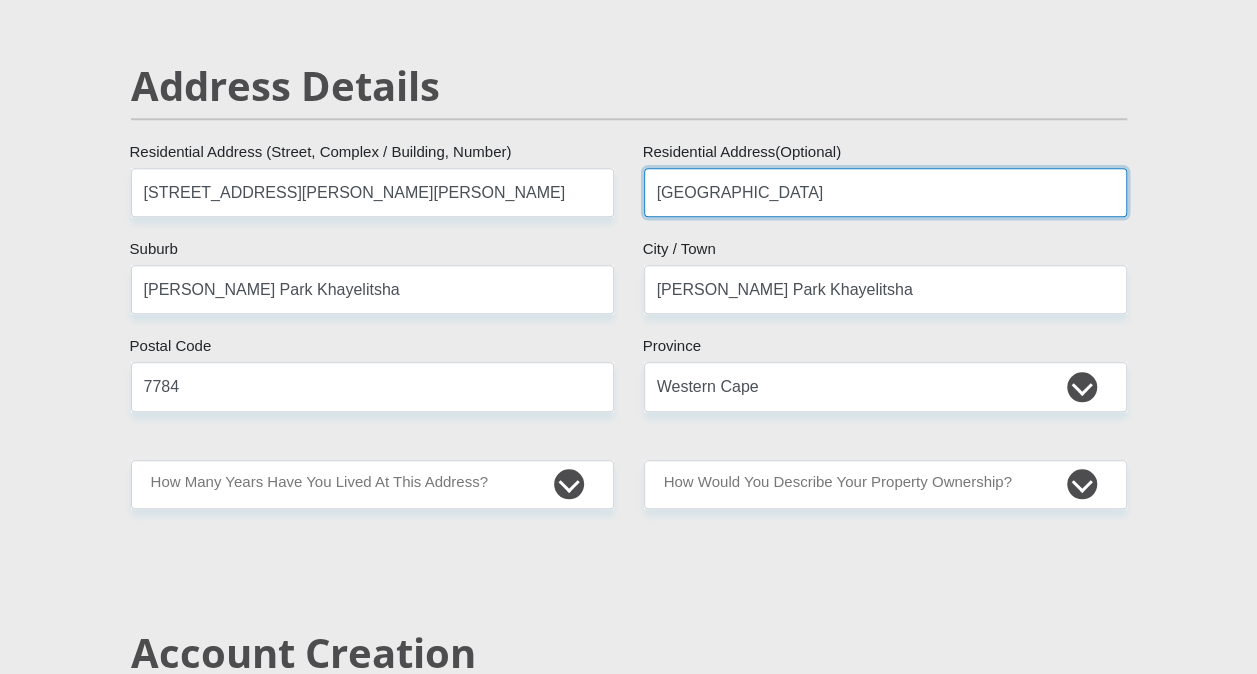 drag, startPoint x: 760, startPoint y: 186, endPoint x: 656, endPoint y: 186, distance: 104 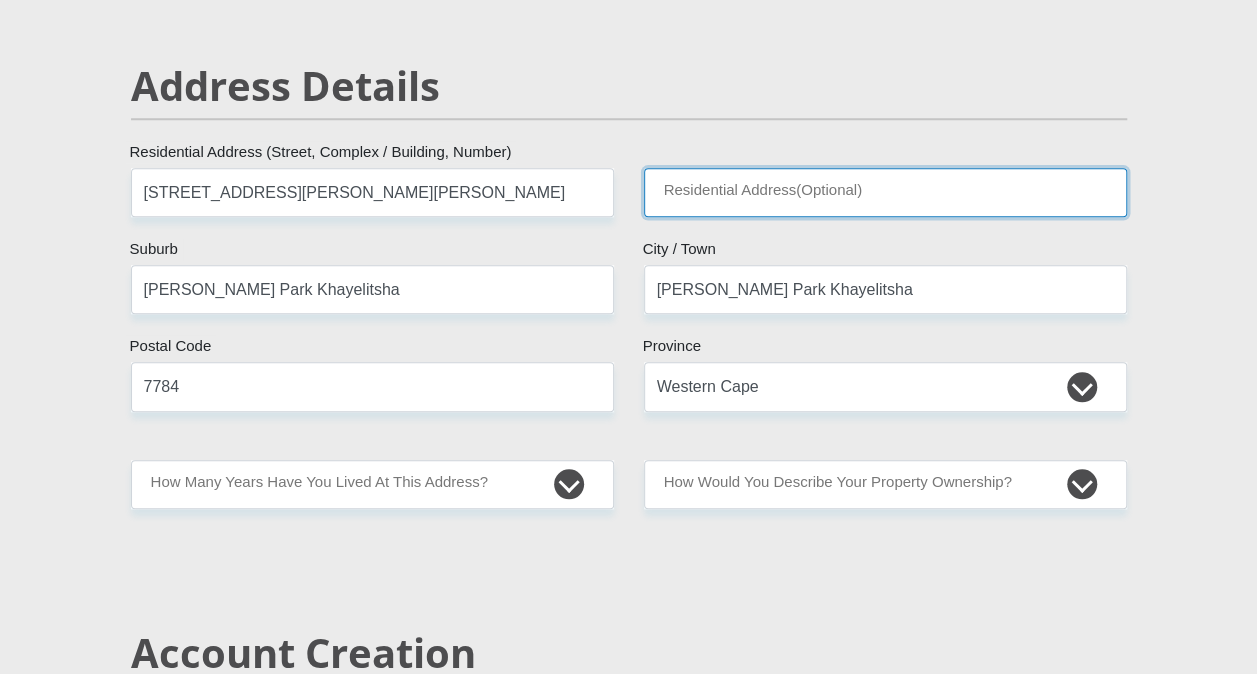 type 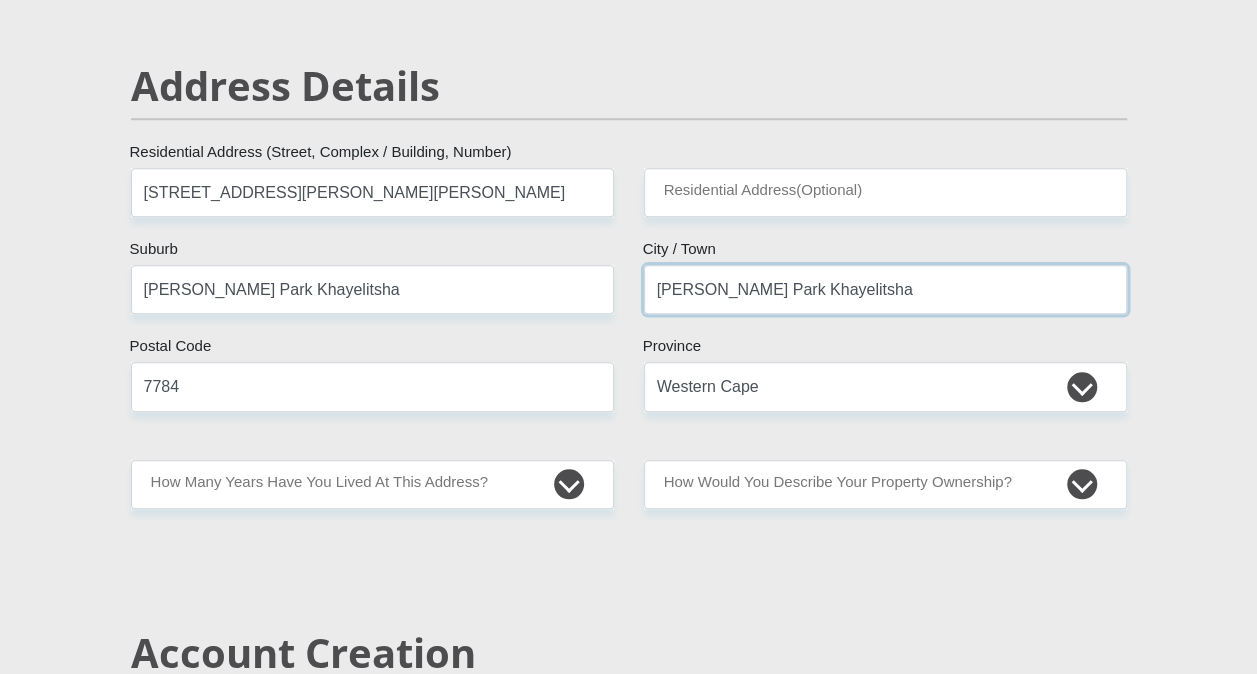 drag, startPoint x: 845, startPoint y: 290, endPoint x: 595, endPoint y: 280, distance: 250.19992 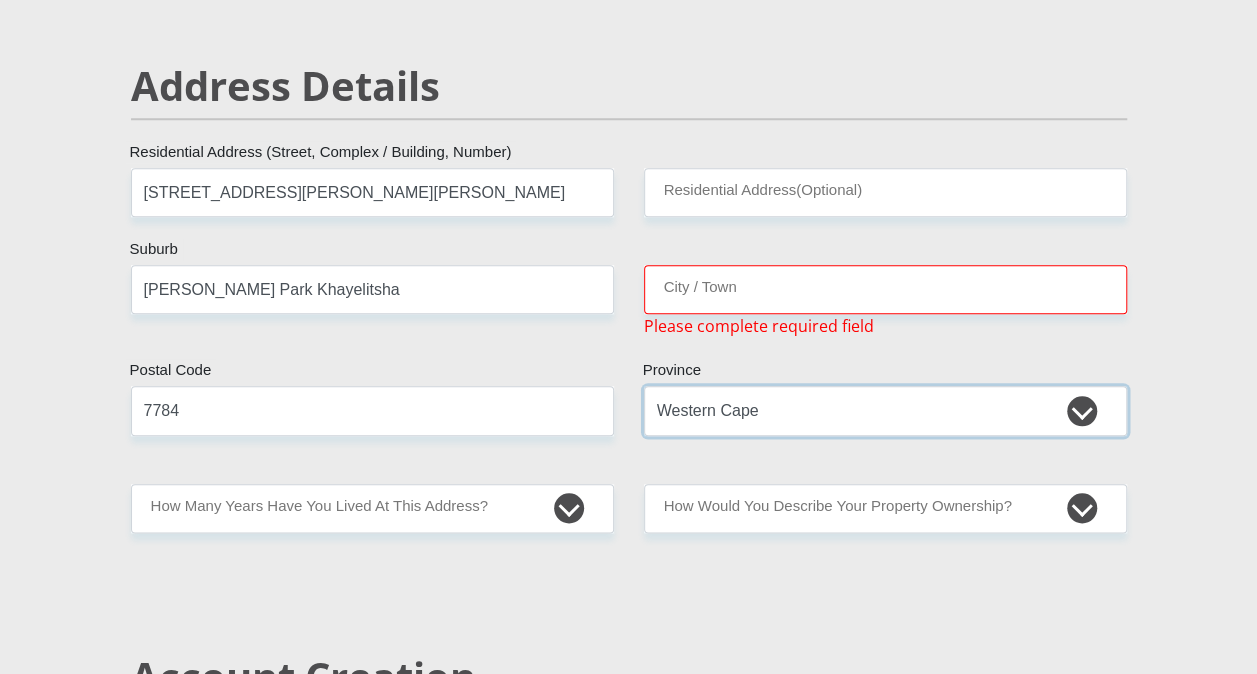 drag, startPoint x: 761, startPoint y: 414, endPoint x: 649, endPoint y: 398, distance: 113.137085 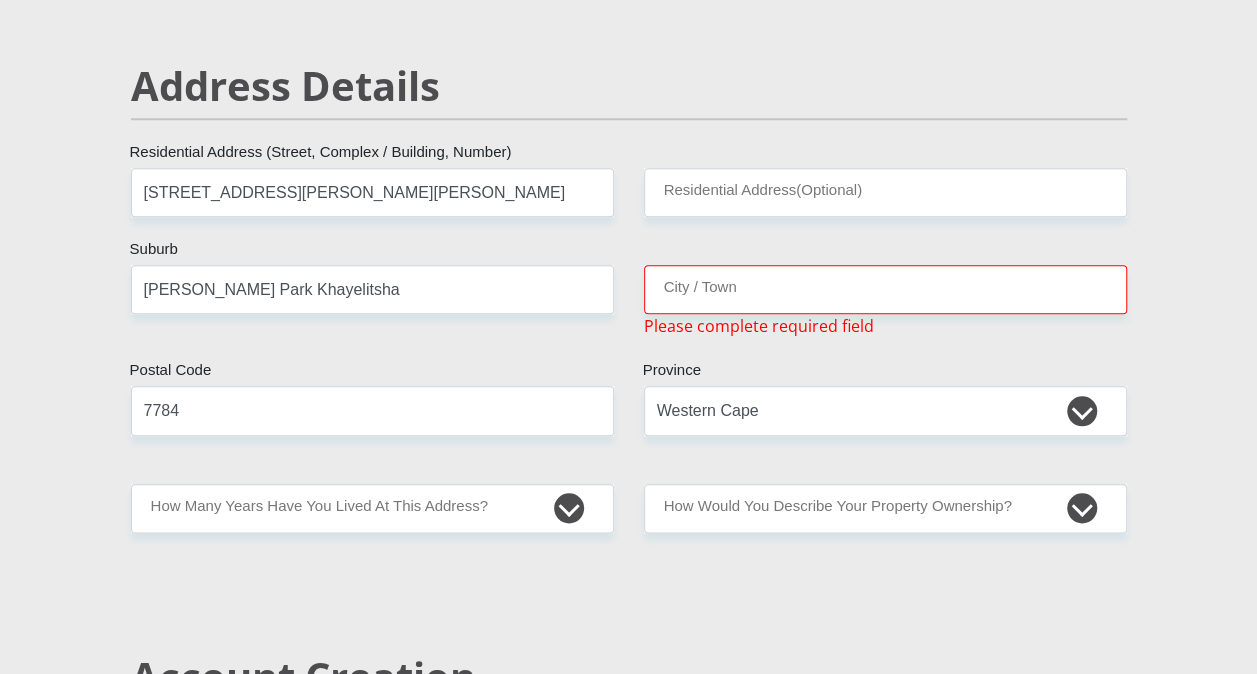 click on "Mr
Ms
Mrs
Dr
[PERSON_NAME]
Title
[PERSON_NAME]
First Name
[PERSON_NAME]
Surname
[CREDIT_CARD_NUMBER]
South African ID Number
Please input valid ID number
[GEOGRAPHIC_DATA]
[GEOGRAPHIC_DATA]
[GEOGRAPHIC_DATA]
[GEOGRAPHIC_DATA]
[GEOGRAPHIC_DATA]
[GEOGRAPHIC_DATA] [GEOGRAPHIC_DATA]
[GEOGRAPHIC_DATA]
[GEOGRAPHIC_DATA]
[GEOGRAPHIC_DATA]
[GEOGRAPHIC_DATA]
[GEOGRAPHIC_DATA]
[GEOGRAPHIC_DATA]
[GEOGRAPHIC_DATA]" at bounding box center (629, 2368) 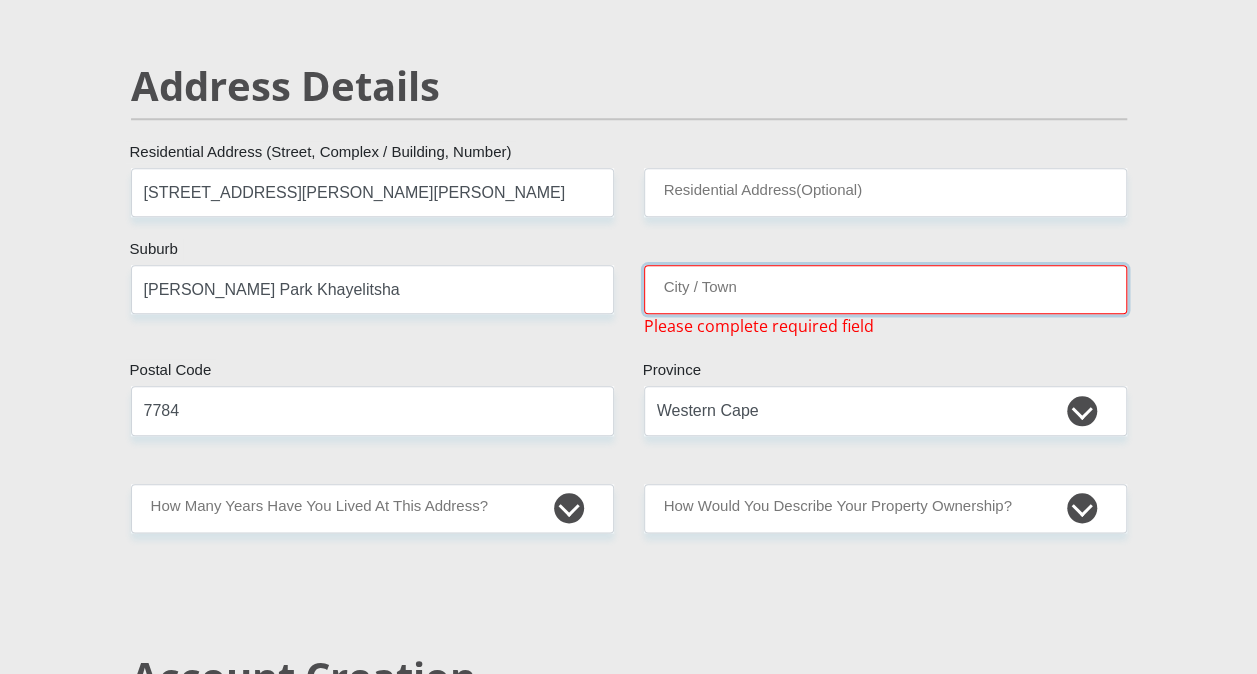 click on "City / Town" at bounding box center [885, 289] 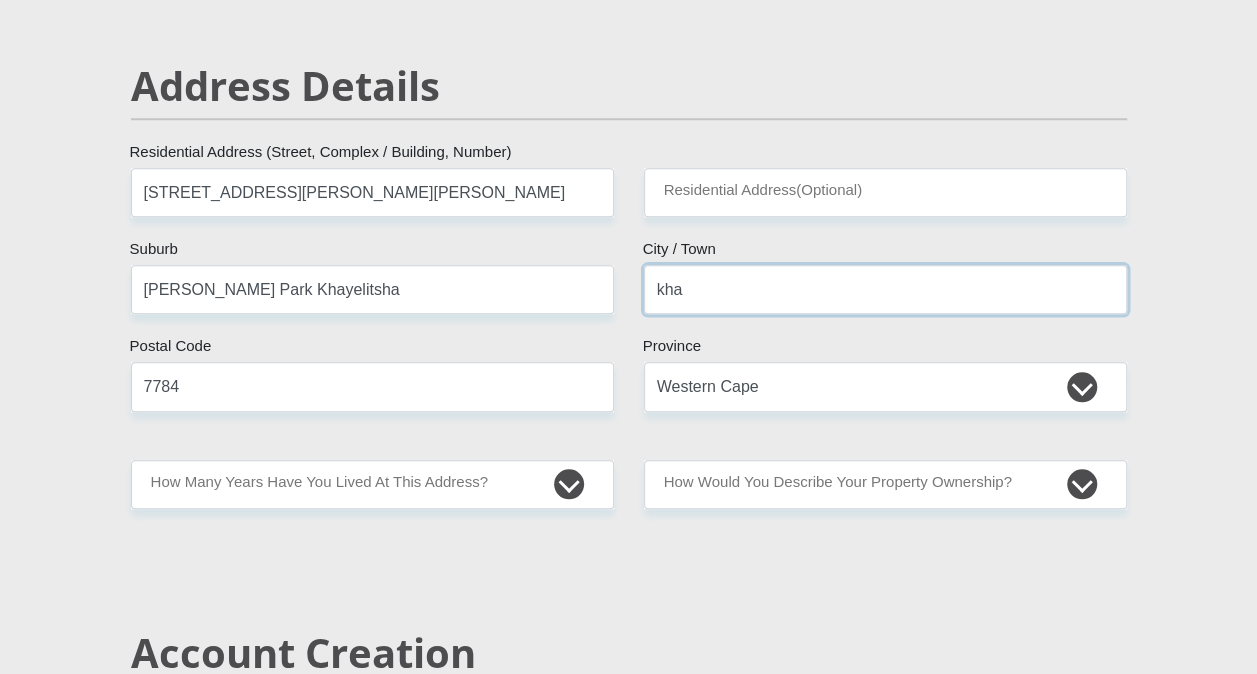 type on "Khayelitsha" 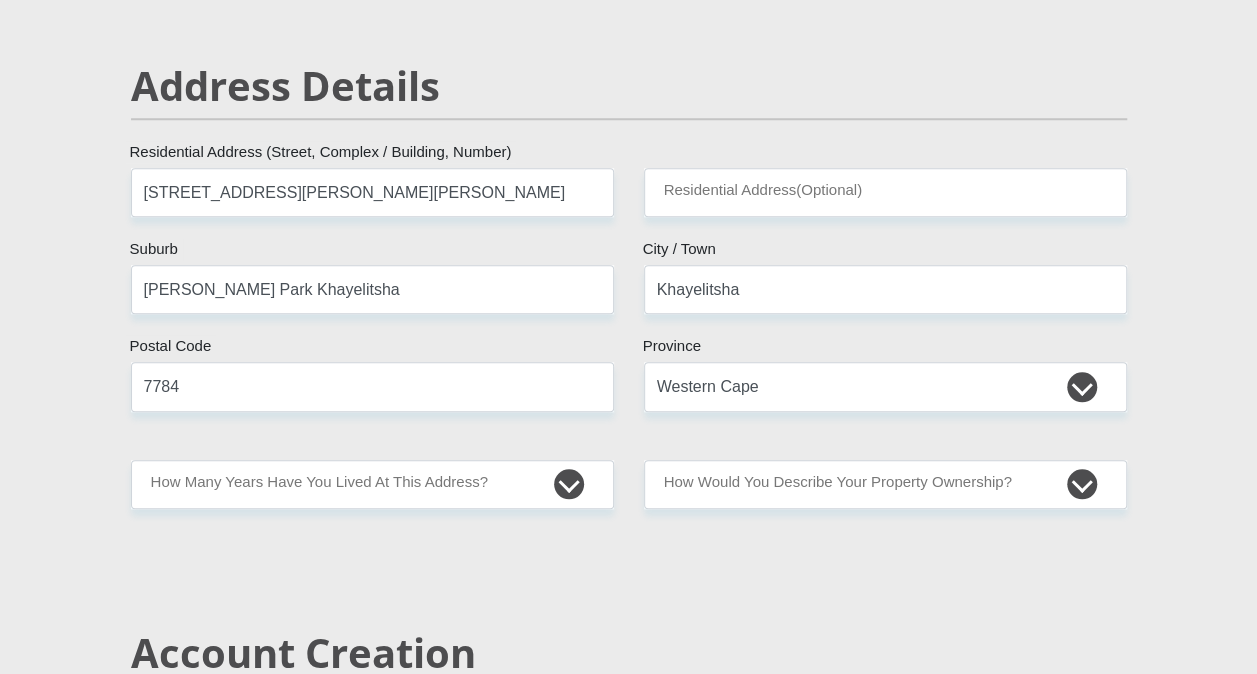 type 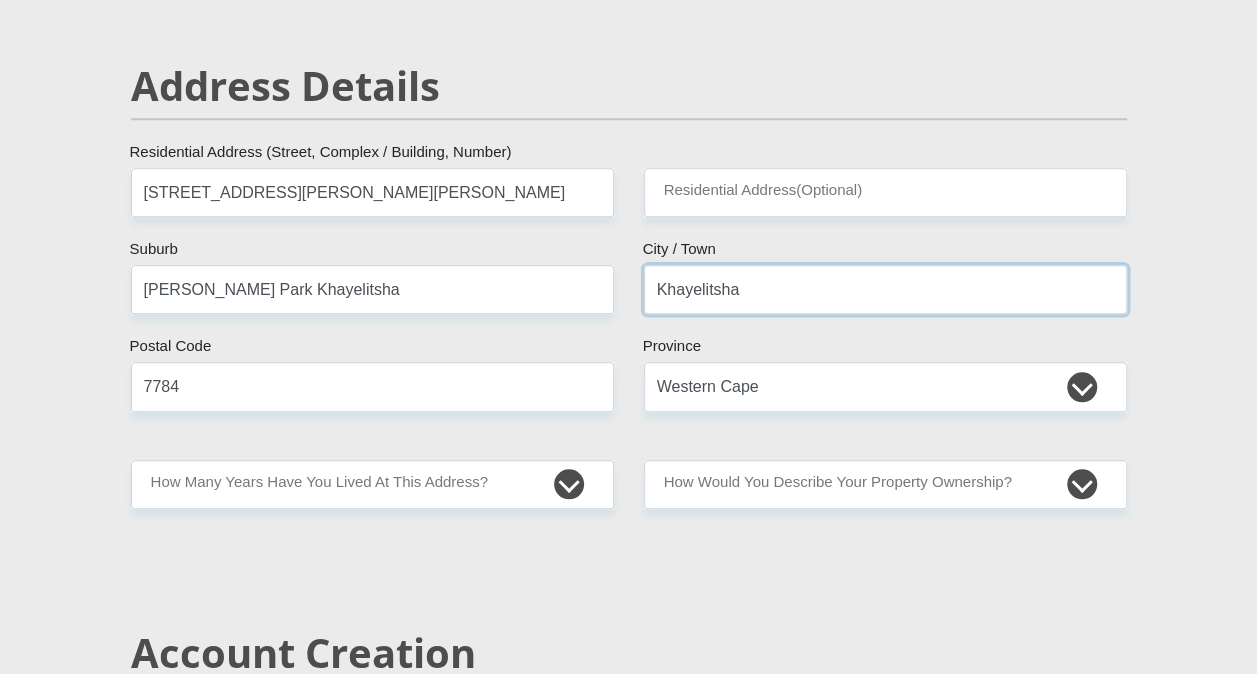 type 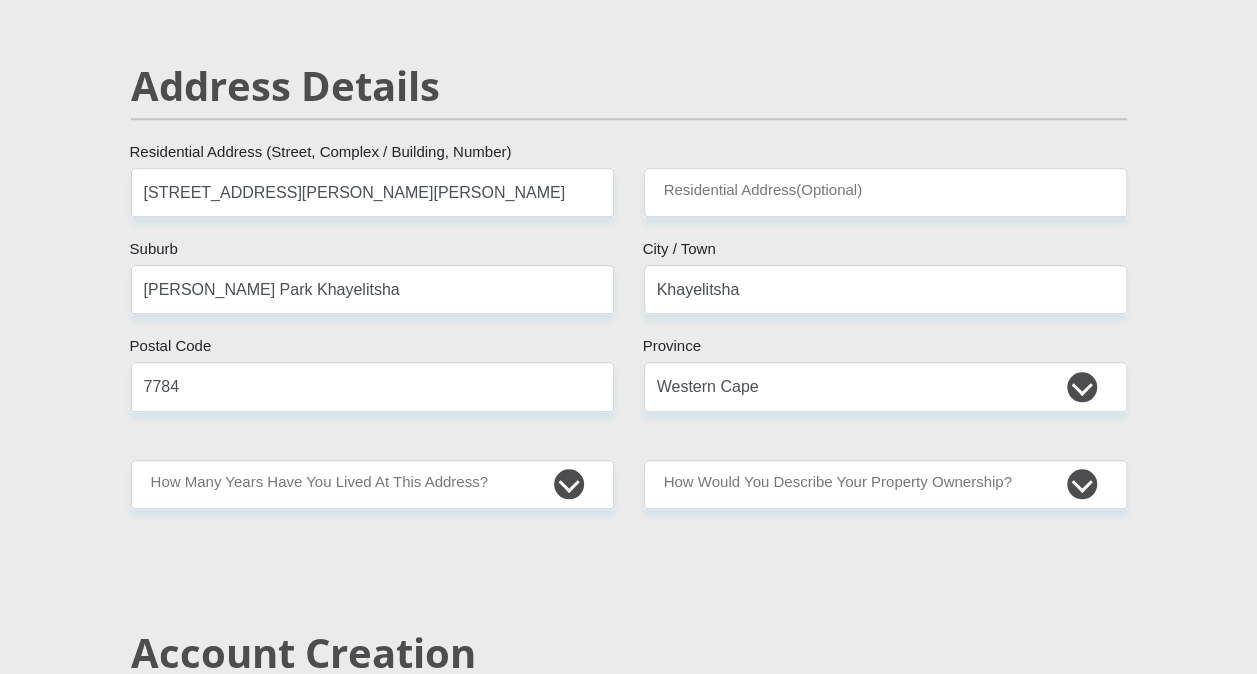 click on "Mr
Ms
Mrs
Dr
[PERSON_NAME]
Title
[PERSON_NAME]
First Name
[PERSON_NAME]
Surname
[CREDIT_CARD_NUMBER]
South African ID Number
Please input valid ID number
[GEOGRAPHIC_DATA]
[GEOGRAPHIC_DATA]
[GEOGRAPHIC_DATA]
[GEOGRAPHIC_DATA]
[GEOGRAPHIC_DATA]
[GEOGRAPHIC_DATA] [GEOGRAPHIC_DATA]
[GEOGRAPHIC_DATA]
[GEOGRAPHIC_DATA]
[GEOGRAPHIC_DATA]
[GEOGRAPHIC_DATA]
[GEOGRAPHIC_DATA]
[GEOGRAPHIC_DATA]
[GEOGRAPHIC_DATA]" at bounding box center (629, 2380) 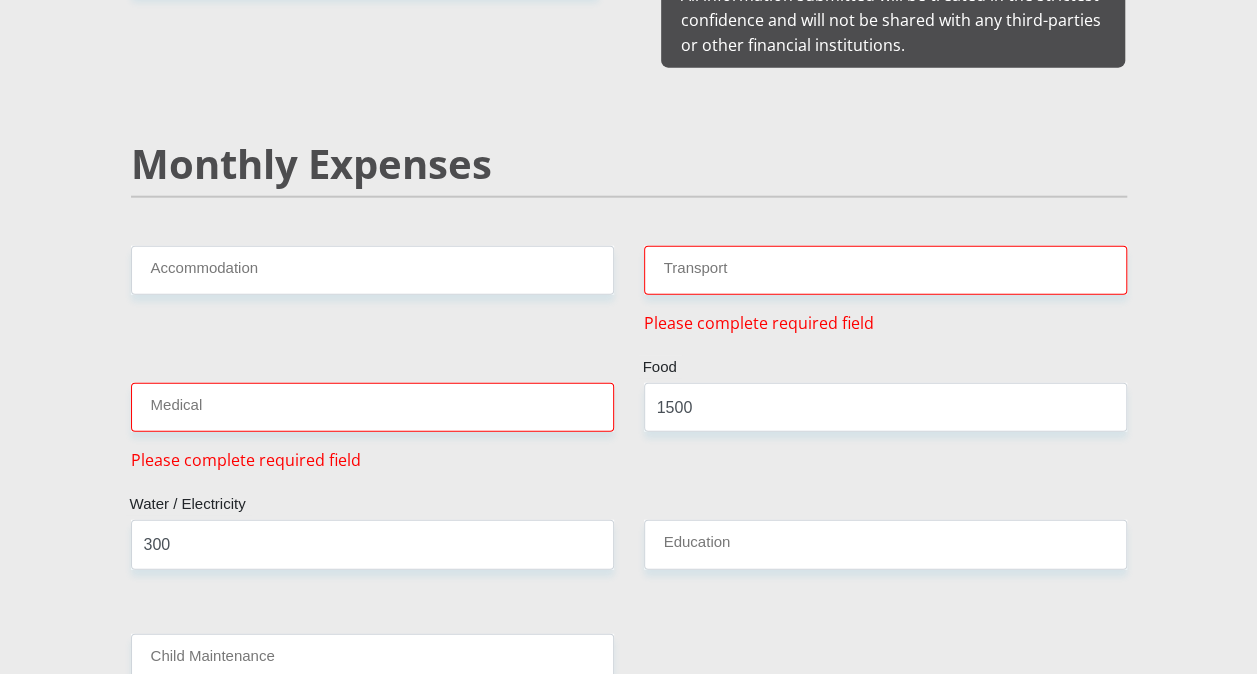 scroll, scrollTop: 2400, scrollLeft: 0, axis: vertical 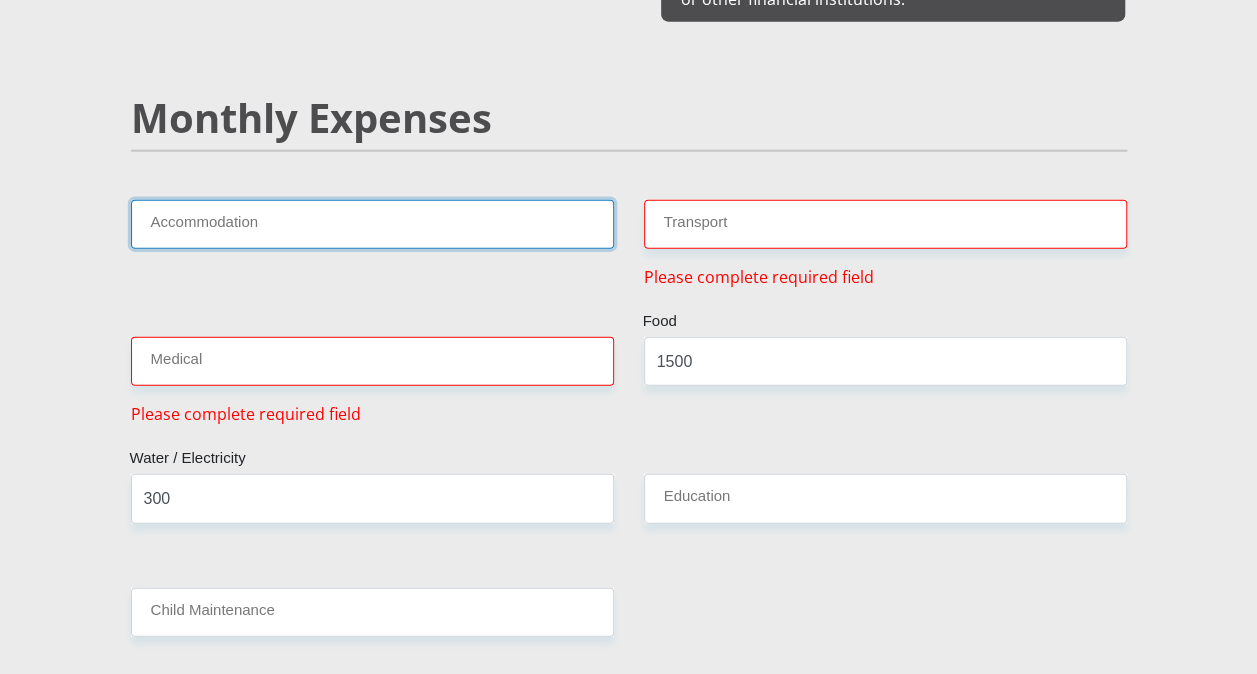 click on "Accommodation" at bounding box center (372, 224) 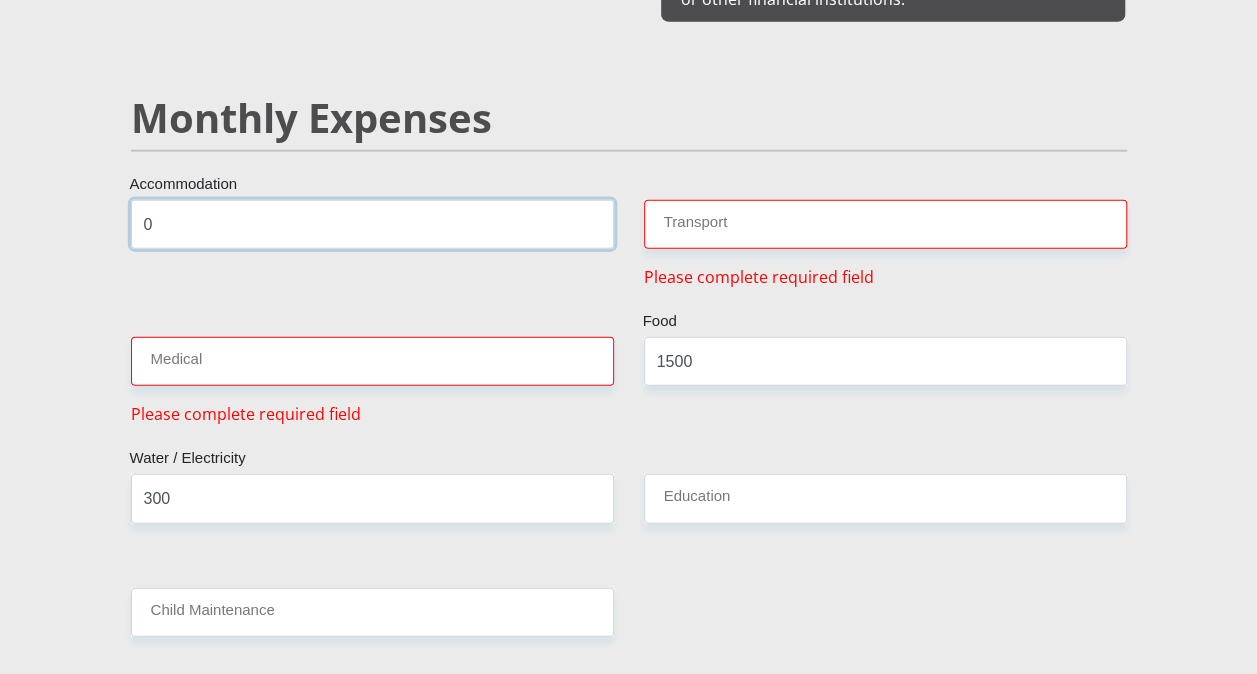 type on "0" 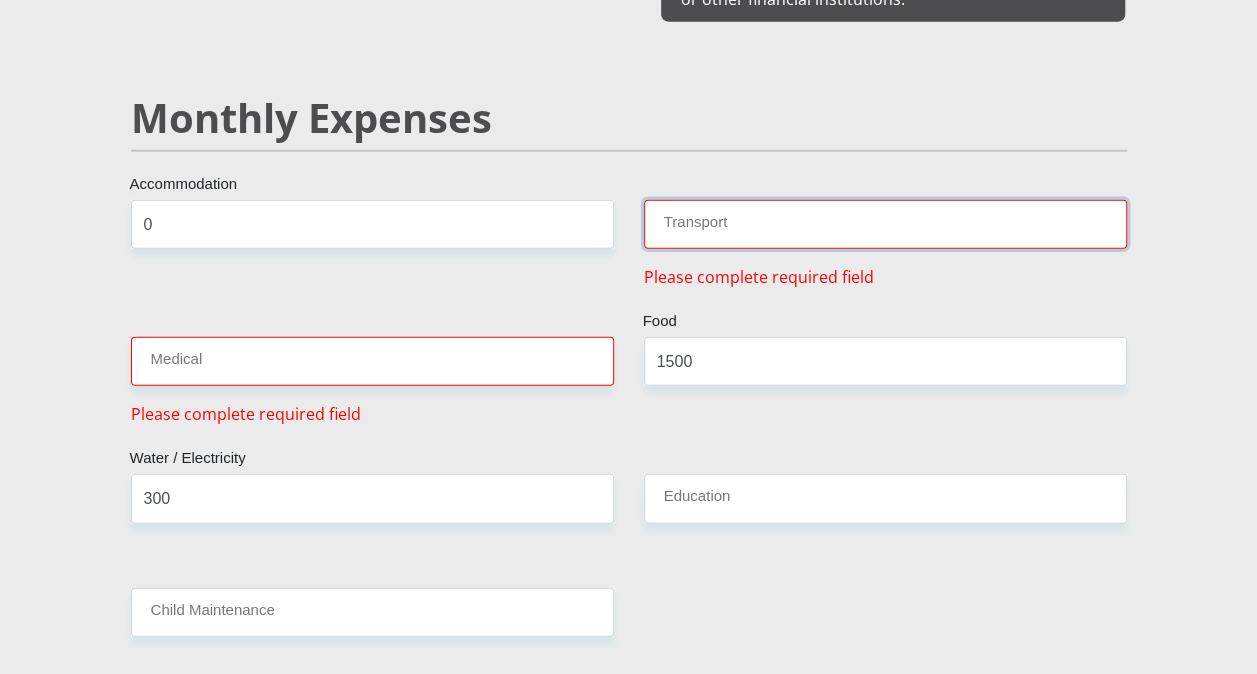 click on "Transport" at bounding box center [885, 224] 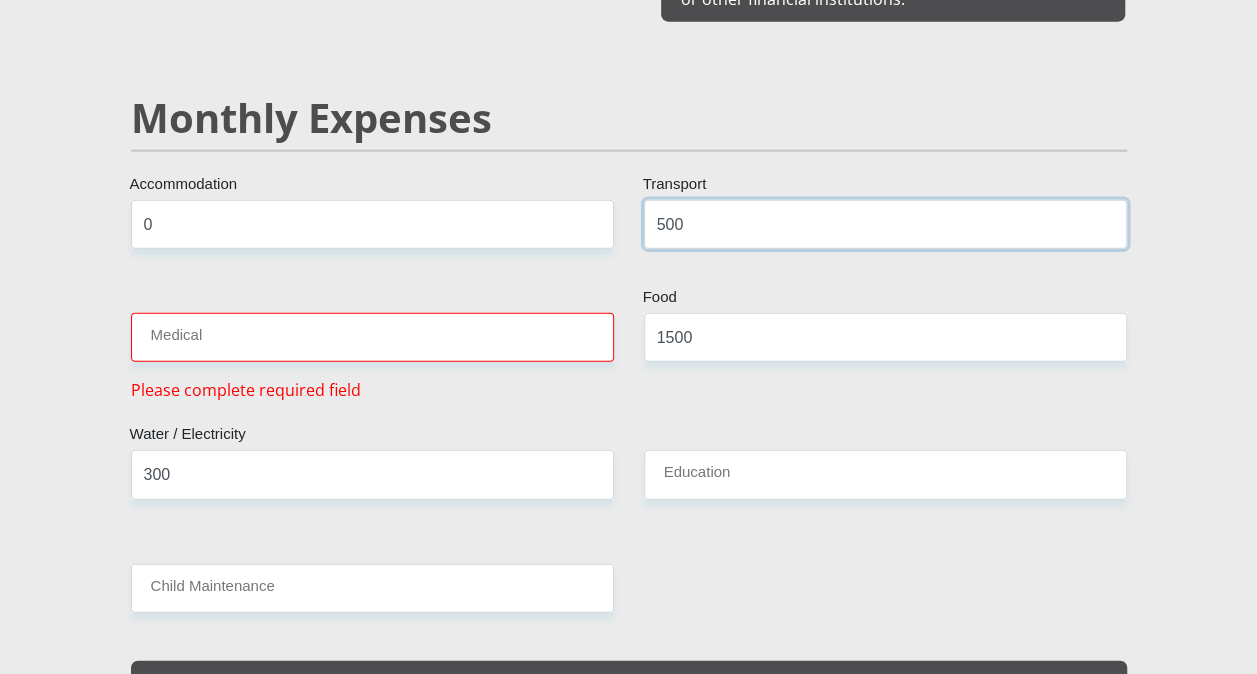 type on "500" 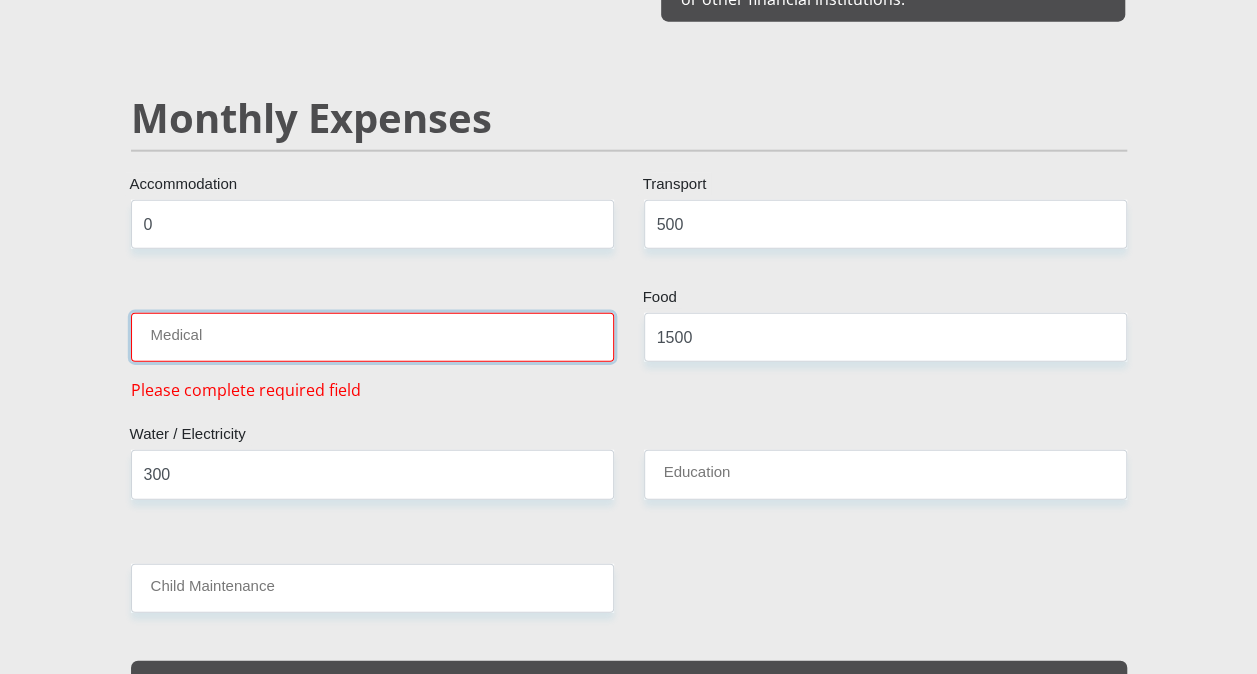 click on "Medical" at bounding box center (372, 337) 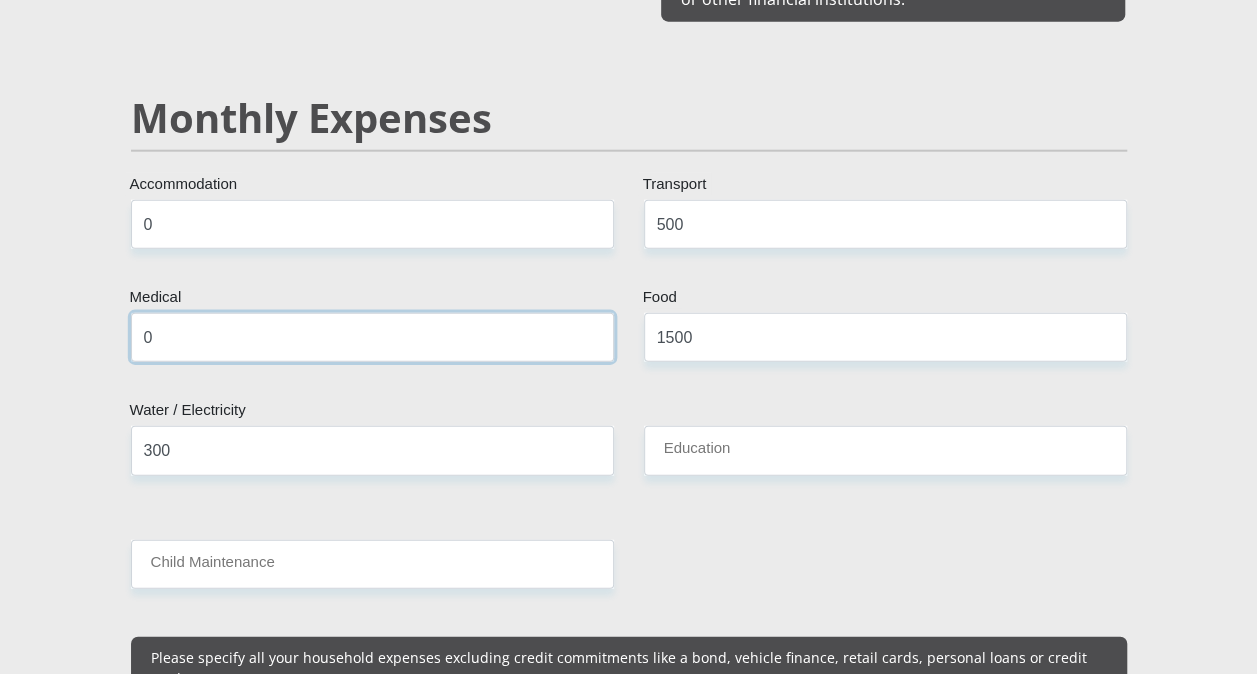 type on "0" 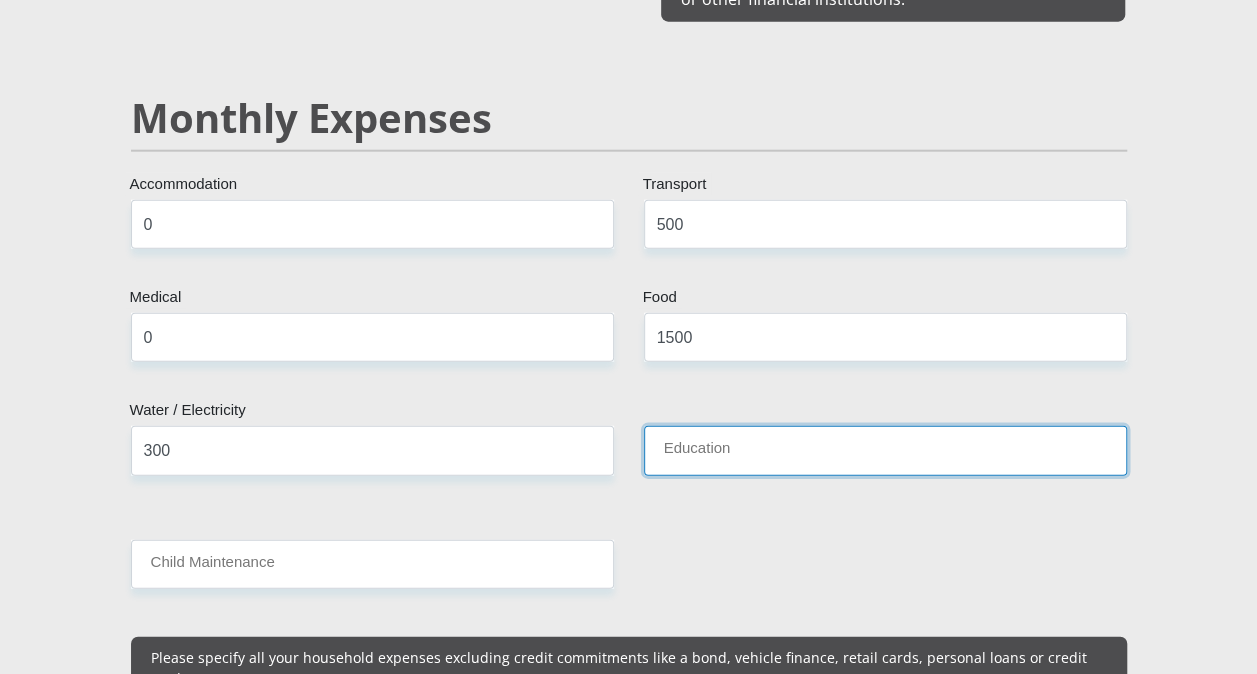 click on "Education" at bounding box center [885, 450] 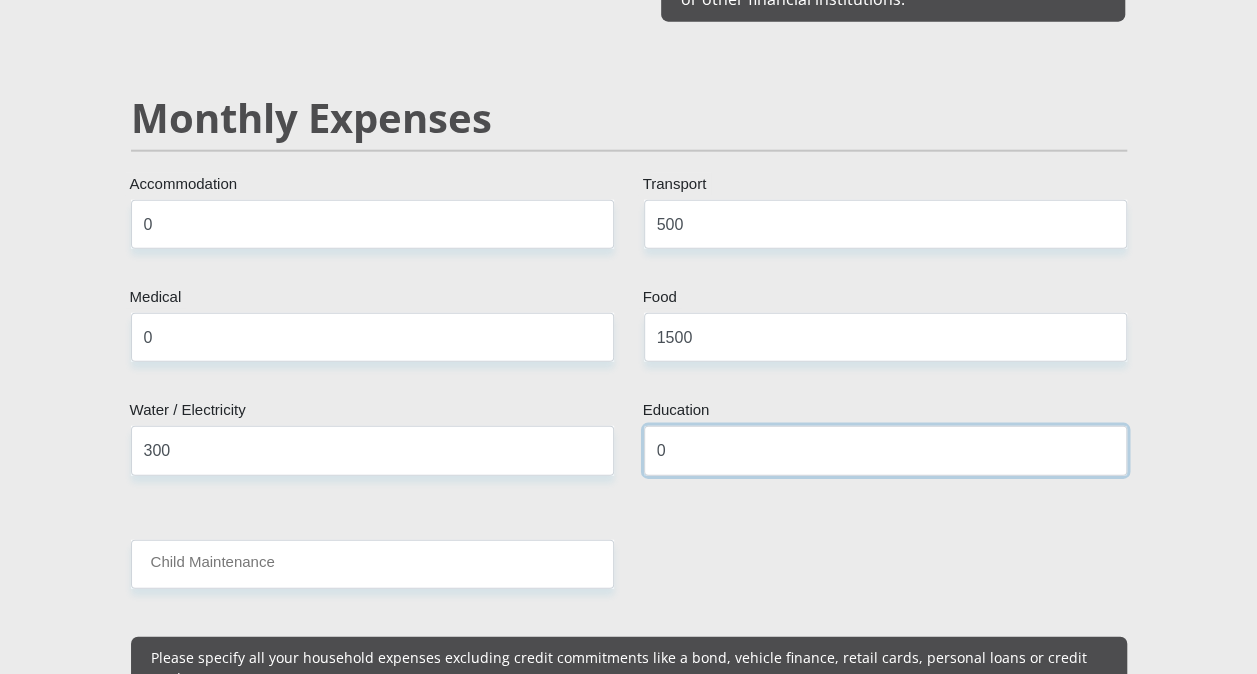 type on "0" 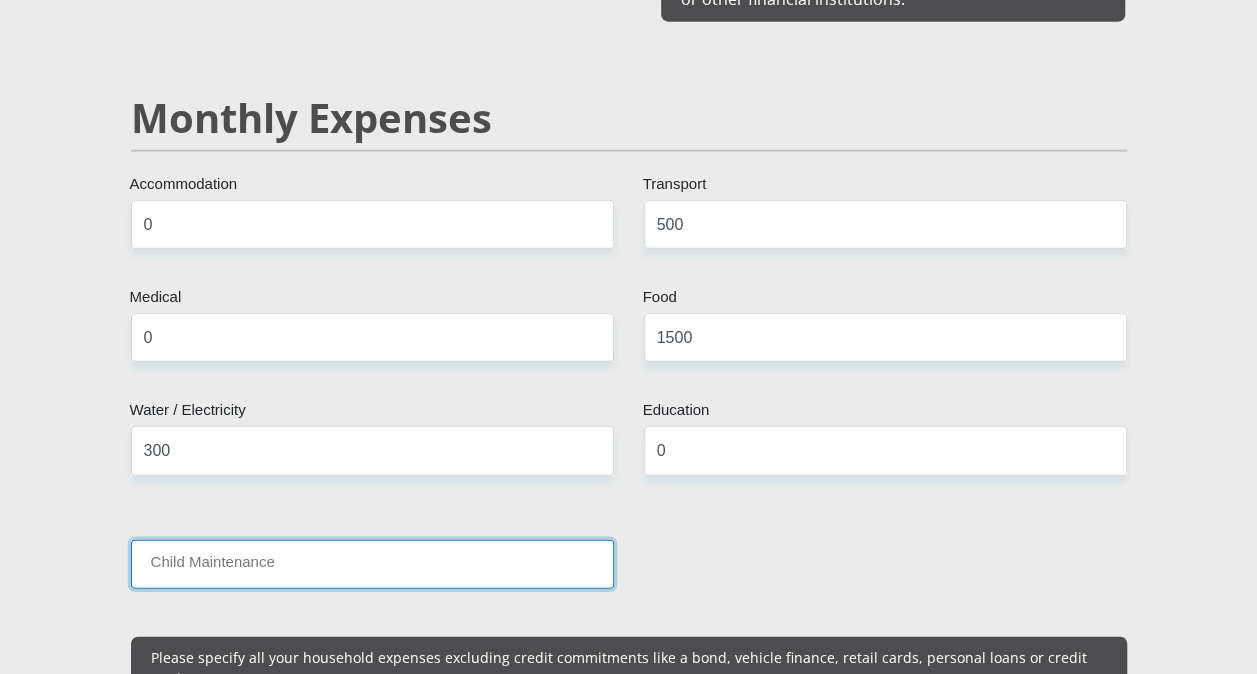 click on "Child Maintenance" at bounding box center [372, 564] 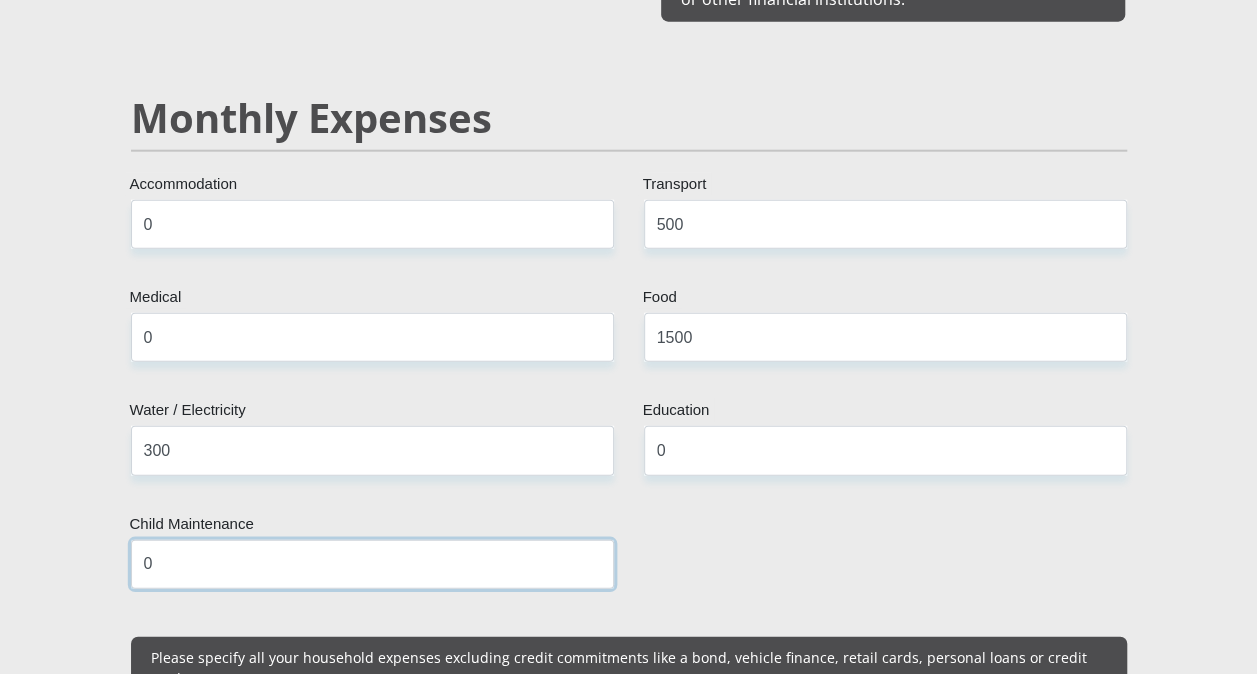 type on "0" 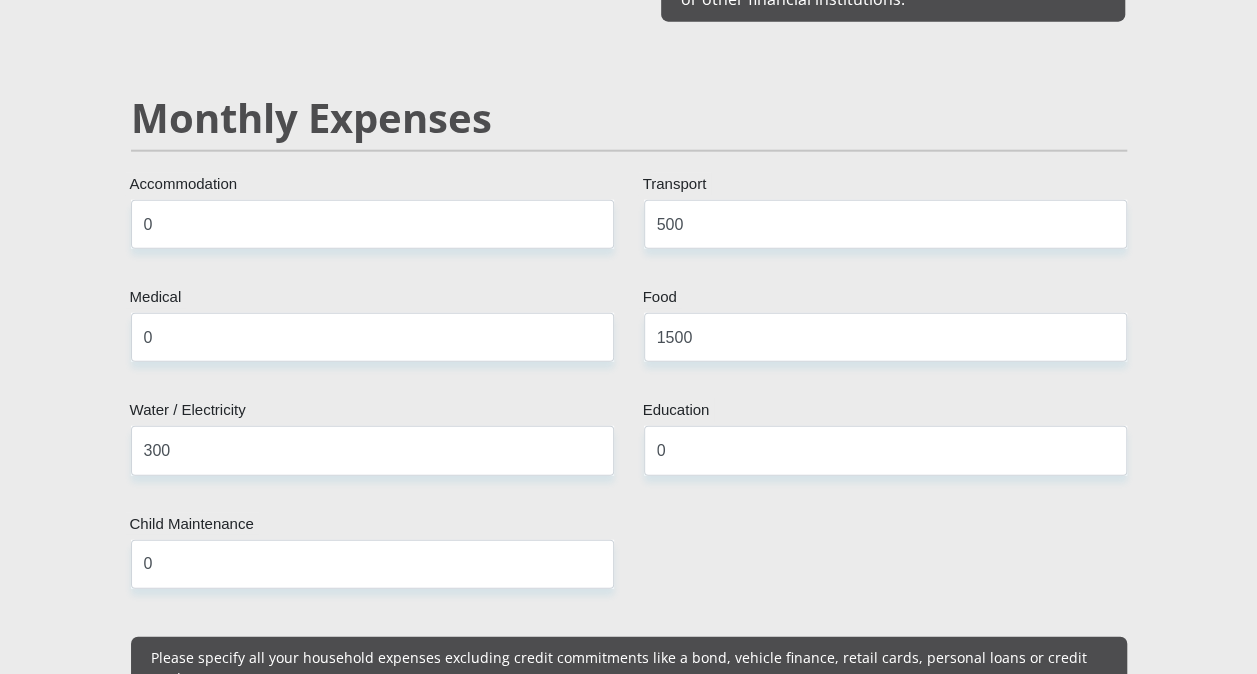 click on "Mr
Ms
Mrs
Dr
[PERSON_NAME]
Title
[PERSON_NAME]
First Name
[PERSON_NAME]
Surname
[CREDIT_CARD_NUMBER]
South African ID Number
Please input valid ID number
[GEOGRAPHIC_DATA]
[GEOGRAPHIC_DATA]
[GEOGRAPHIC_DATA]
[GEOGRAPHIC_DATA]
[GEOGRAPHIC_DATA]
[GEOGRAPHIC_DATA] [GEOGRAPHIC_DATA]
[GEOGRAPHIC_DATA]
[GEOGRAPHIC_DATA]
[GEOGRAPHIC_DATA]
[GEOGRAPHIC_DATA]
[GEOGRAPHIC_DATA]
[GEOGRAPHIC_DATA]
[GEOGRAPHIC_DATA]" at bounding box center [629, 856] 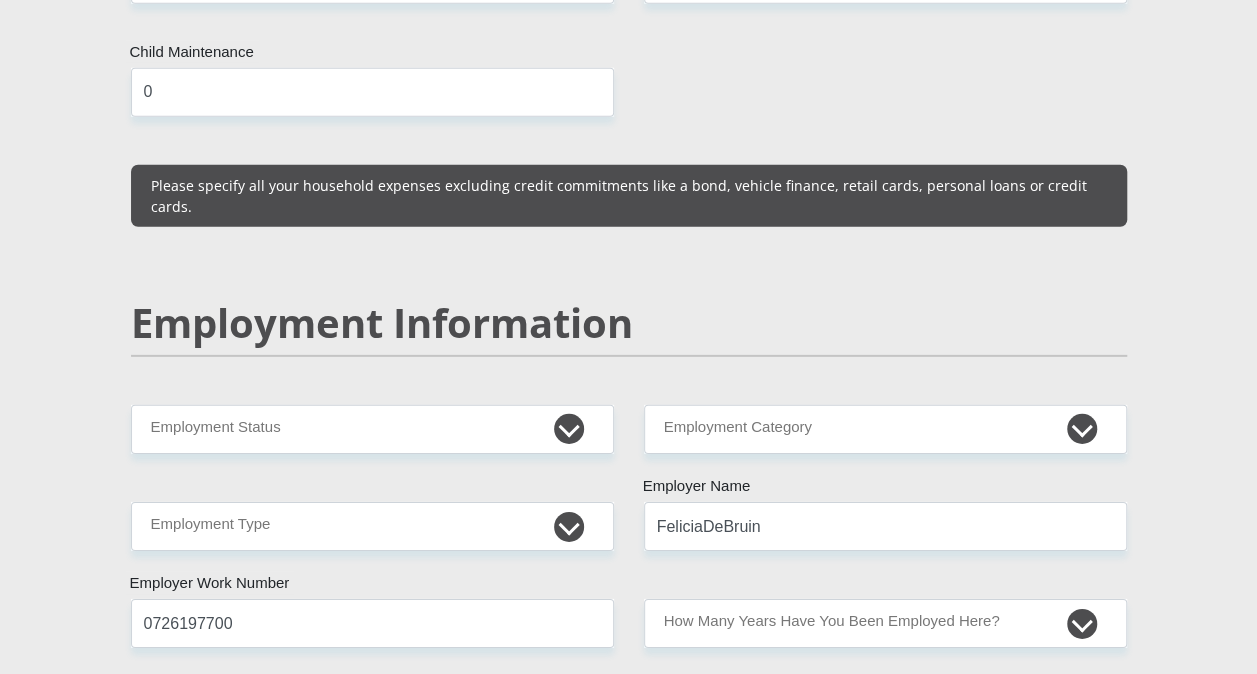 scroll, scrollTop: 2900, scrollLeft: 0, axis: vertical 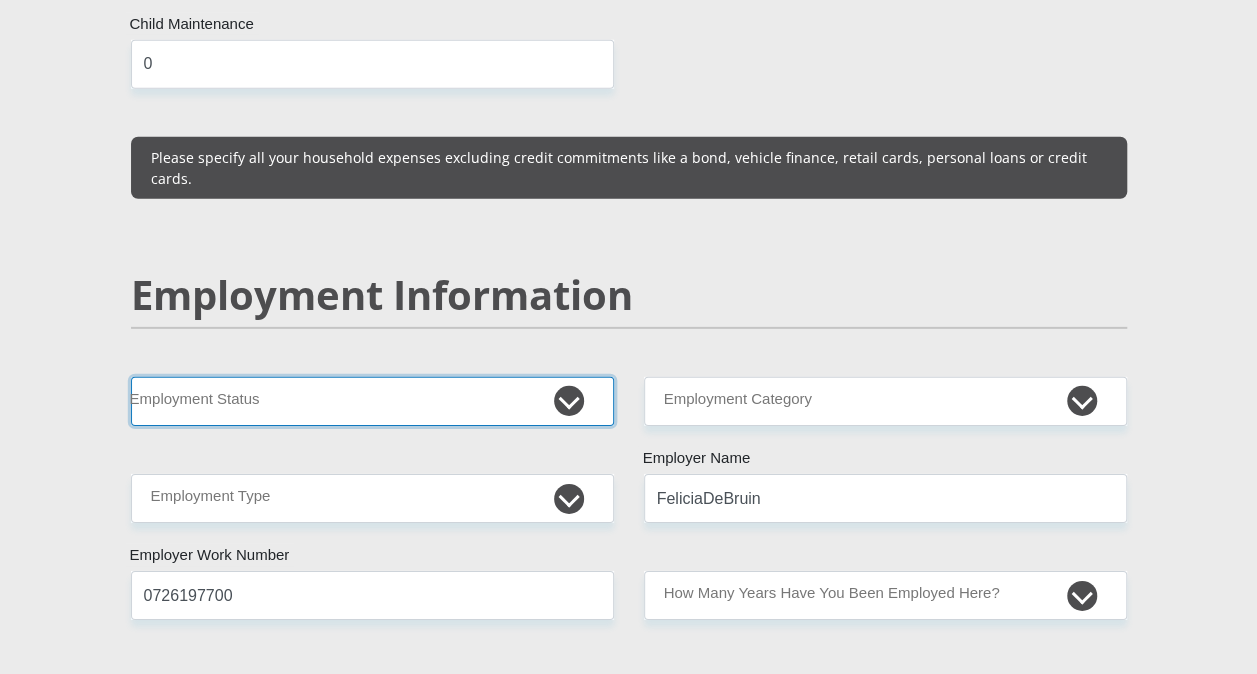 click on "Permanent/Full-time
Part-time/Casual
[DEMOGRAPHIC_DATA] Worker
Self-Employed
Housewife
Retired
Student
Medically Boarded
Disability
Unemployed" at bounding box center (372, 401) 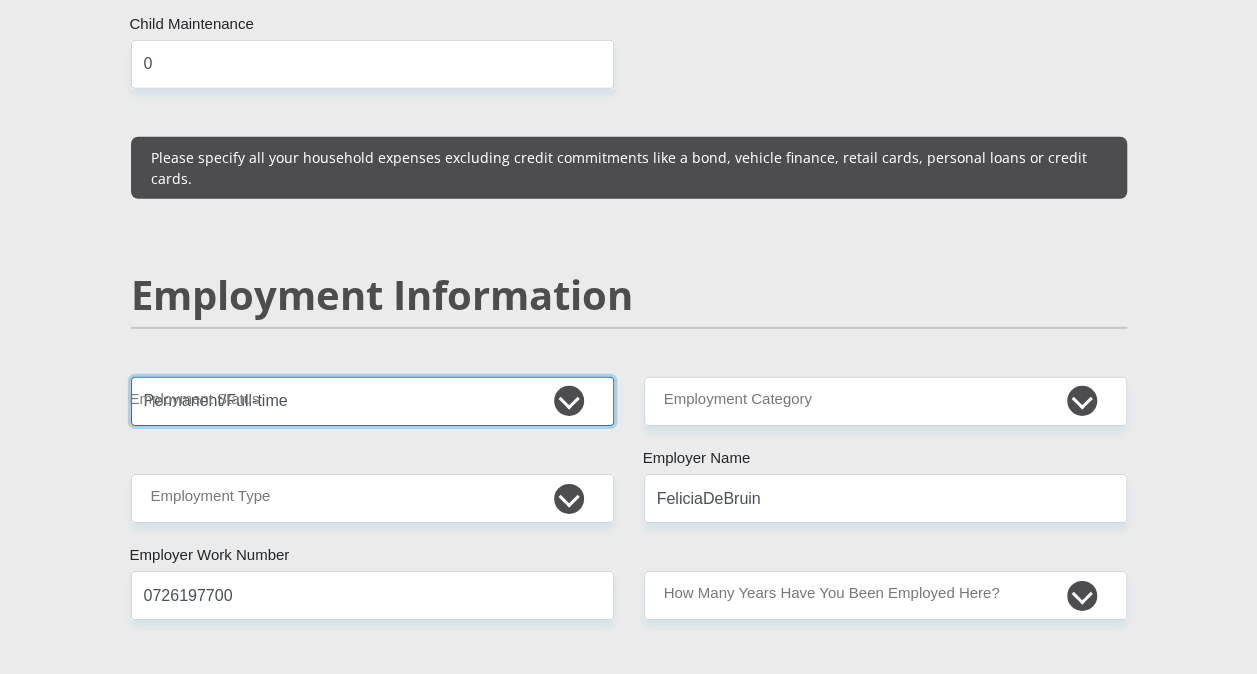 click on "Permanent/Full-time
Part-time/Casual
[DEMOGRAPHIC_DATA] Worker
Self-Employed
Housewife
Retired
Student
Medically Boarded
Disability
Unemployed" at bounding box center [372, 401] 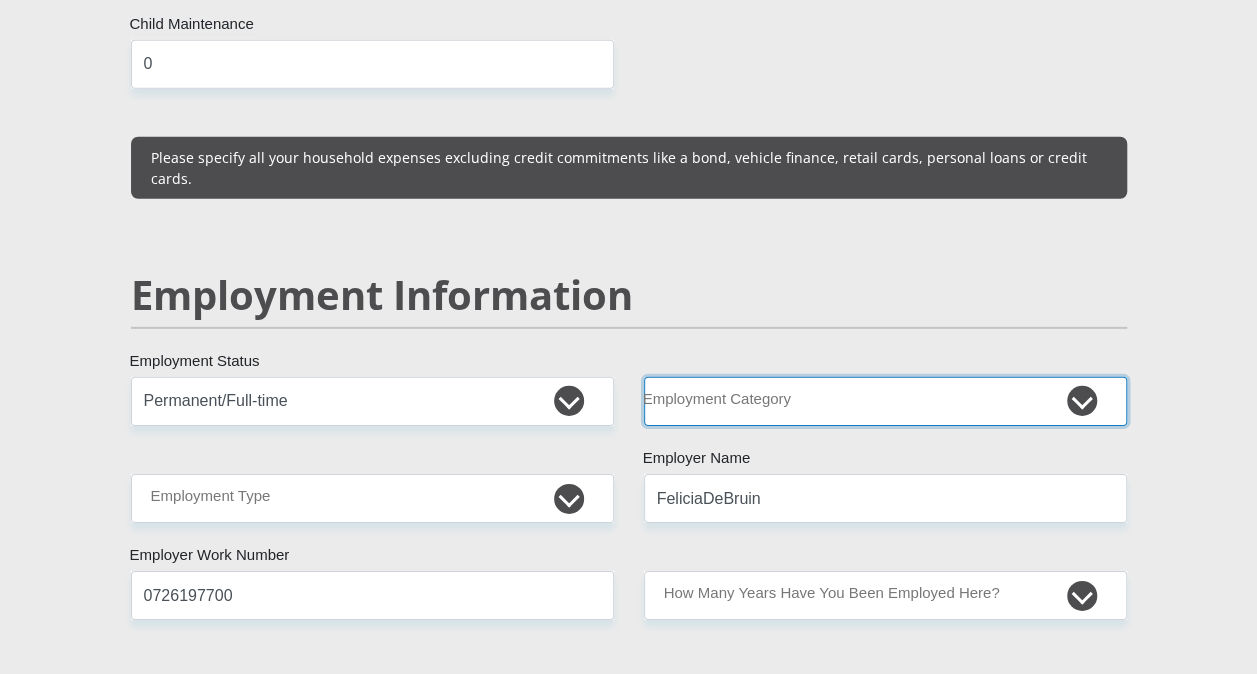 click on "AGRICULTURE
ALCOHOL & TOBACCO
CONSTRUCTION MATERIALS
METALLURGY
EQUIPMENT FOR RENEWABLE ENERGY
SPECIALIZED CONTRACTORS
CAR
GAMING (INCL. INTERNET
OTHER WHOLESALE
UNLICENSED PHARMACEUTICALS
CURRENCY EXCHANGE HOUSES
OTHER FINANCIAL INSTITUTIONS & INSURANCE
REAL ESTATE AGENTS
OIL & GAS
OTHER MATERIALS (E.G. IRON ORE)
PRECIOUS STONES & PRECIOUS METALS
POLITICAL ORGANIZATIONS
RELIGIOUS ORGANIZATIONS(NOT SECTS)
ACTI. HAVING BUSINESS DEAL WITH PUBLIC ADMINISTRATION
LAUNDROMATS" at bounding box center (885, 401) 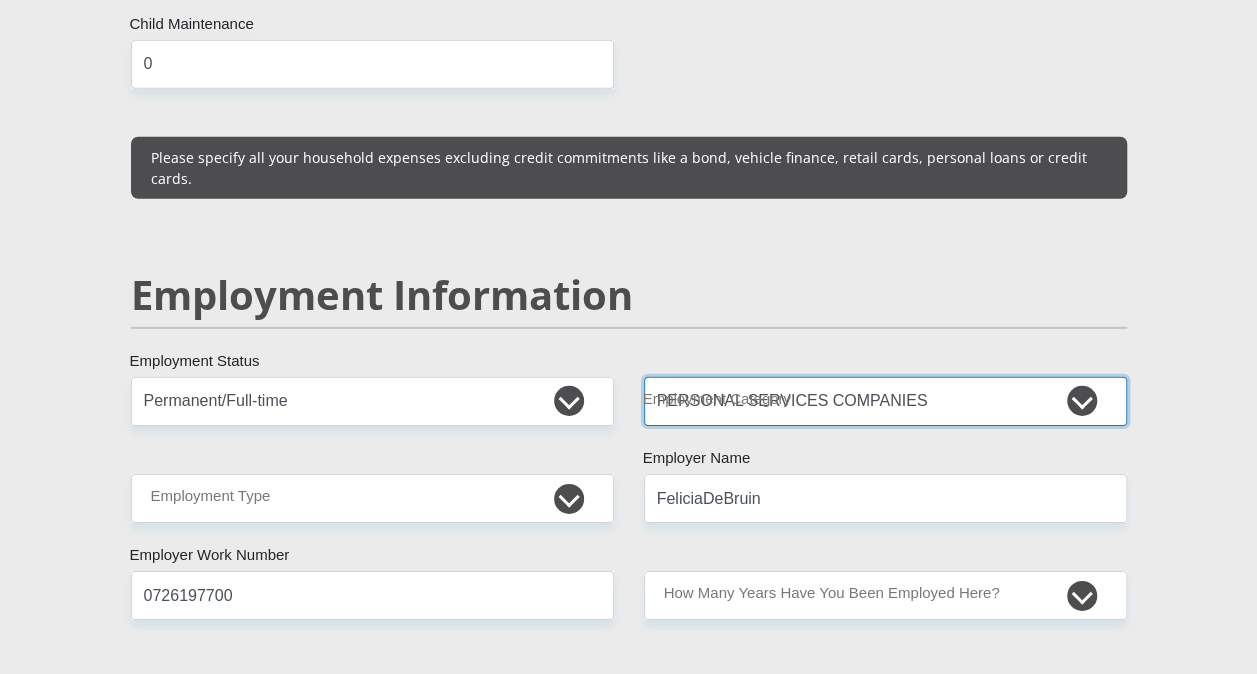 click on "AGRICULTURE
ALCOHOL & TOBACCO
CONSTRUCTION MATERIALS
METALLURGY
EQUIPMENT FOR RENEWABLE ENERGY
SPECIALIZED CONTRACTORS
CAR
GAMING (INCL. INTERNET
OTHER WHOLESALE
UNLICENSED PHARMACEUTICALS
CURRENCY EXCHANGE HOUSES
OTHER FINANCIAL INSTITUTIONS & INSURANCE
REAL ESTATE AGENTS
OIL & GAS
OTHER MATERIALS (E.G. IRON ORE)
PRECIOUS STONES & PRECIOUS METALS
POLITICAL ORGANIZATIONS
RELIGIOUS ORGANIZATIONS(NOT SECTS)
ACTI. HAVING BUSINESS DEAL WITH PUBLIC ADMINISTRATION
LAUNDROMATS" at bounding box center (885, 401) 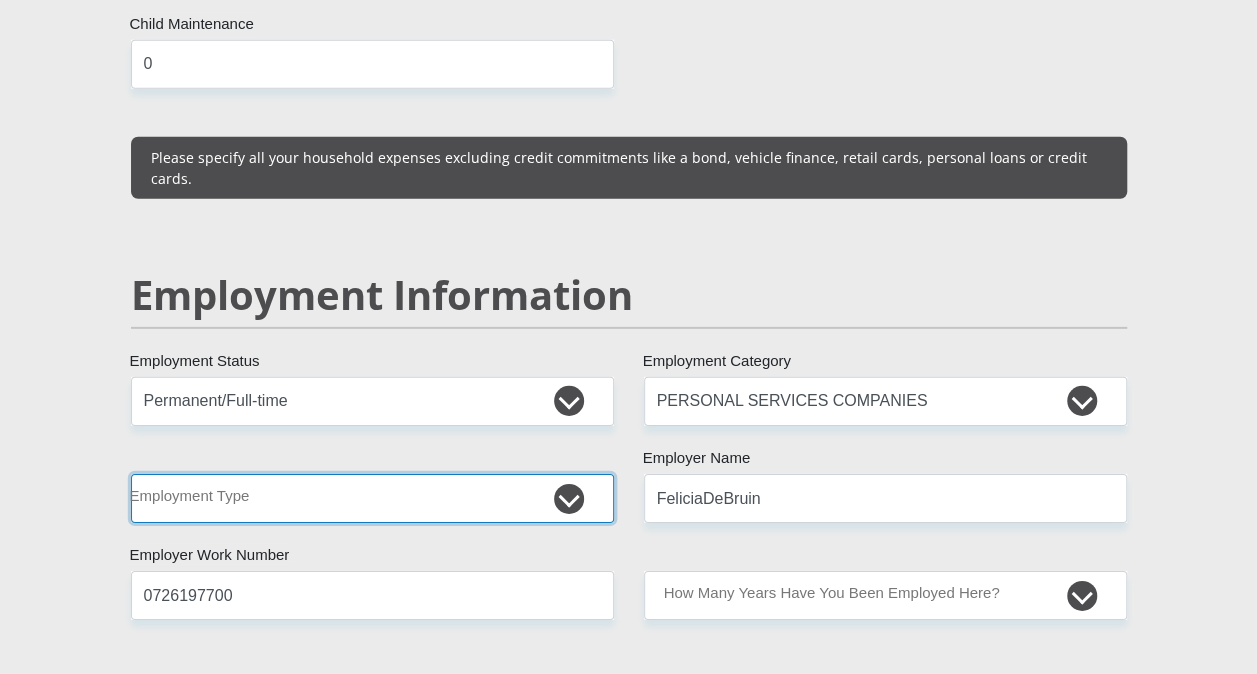 click on "College/Lecturer
Craft Seller
Creative
Driver
Executive
Farmer
Forces - Non Commissioned
Forces - Officer
Hawker
Housewife
Labourer
Licenced Professional
Manager
Miner
Non Licenced Professional
Office Staff/Clerk
Outside Worker
Pensioner
Permanent Teacher
Production/Manufacturing
Sales
Self-Employed
Semi-Professional Worker
Service Industry  Social Worker  Student" at bounding box center (372, 498) 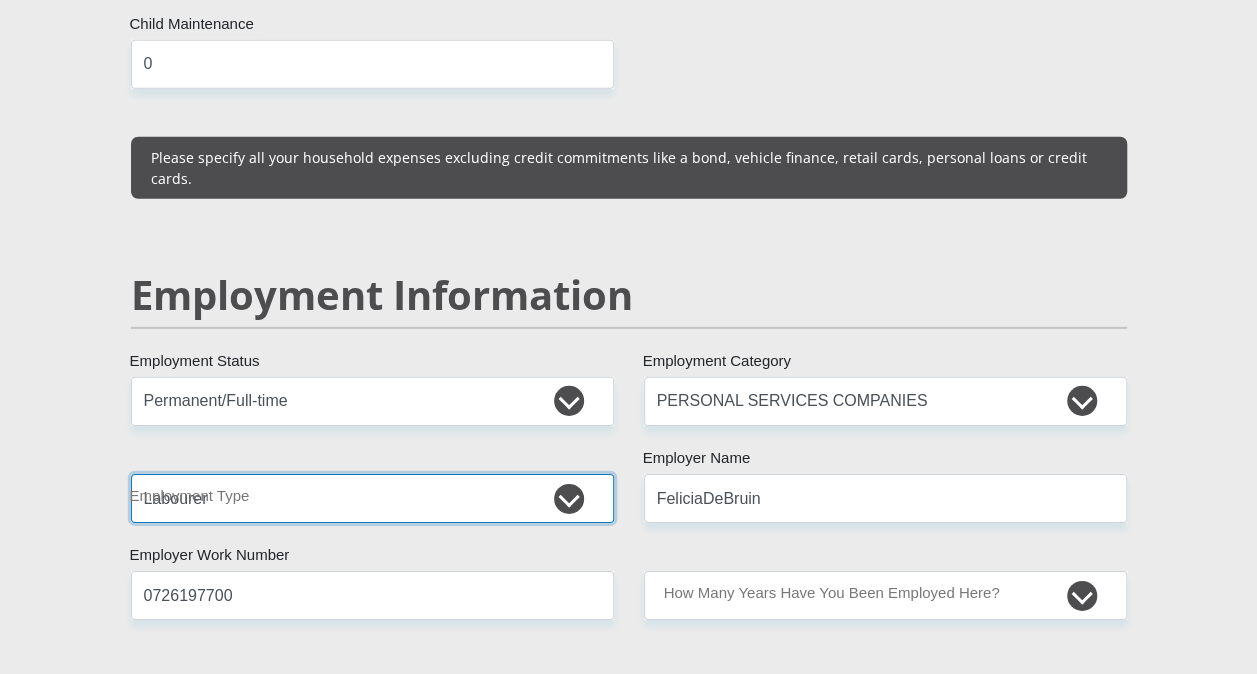 click on "College/Lecturer
Craft Seller
Creative
Driver
Executive
Farmer
Forces - Non Commissioned
Forces - Officer
Hawker
Housewife
Labourer
Licenced Professional
Manager
Miner
Non Licenced Professional
Office Staff/Clerk
Outside Worker
Pensioner
Permanent Teacher
Production/Manufacturing
Sales
Self-Employed
Semi-Professional Worker
Service Industry  Social Worker  Student" at bounding box center [372, 498] 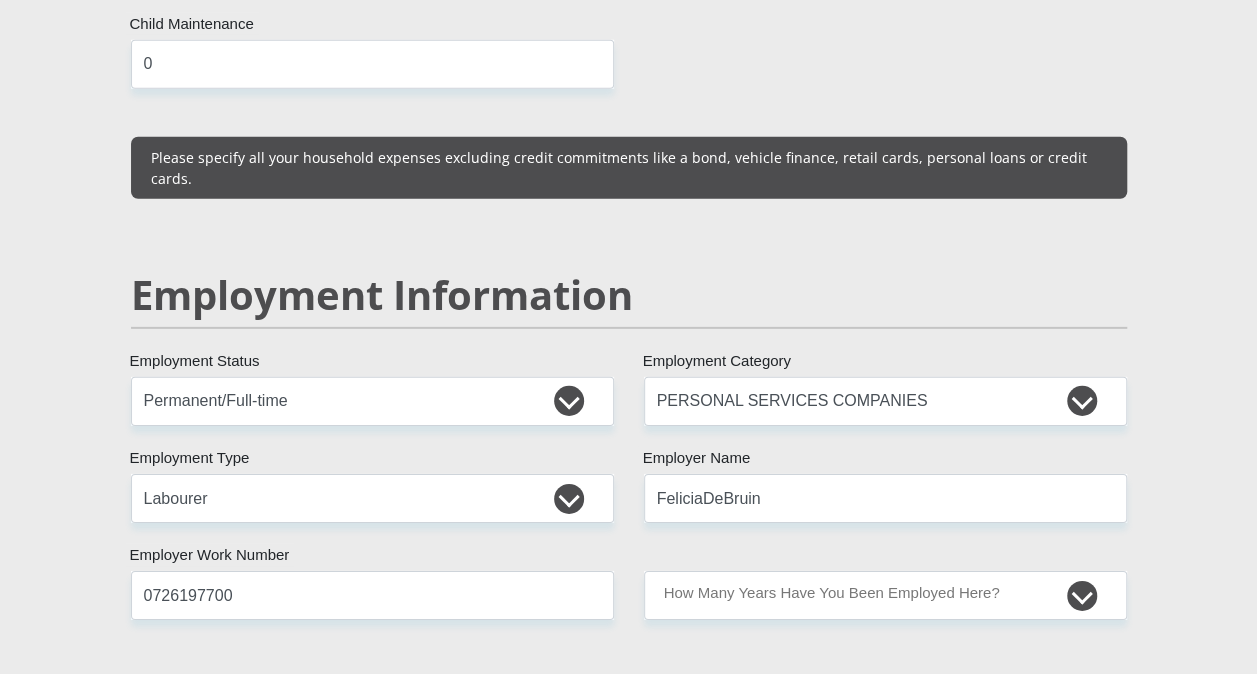 drag, startPoint x: 578, startPoint y: 613, endPoint x: 641, endPoint y: 584, distance: 69.354164 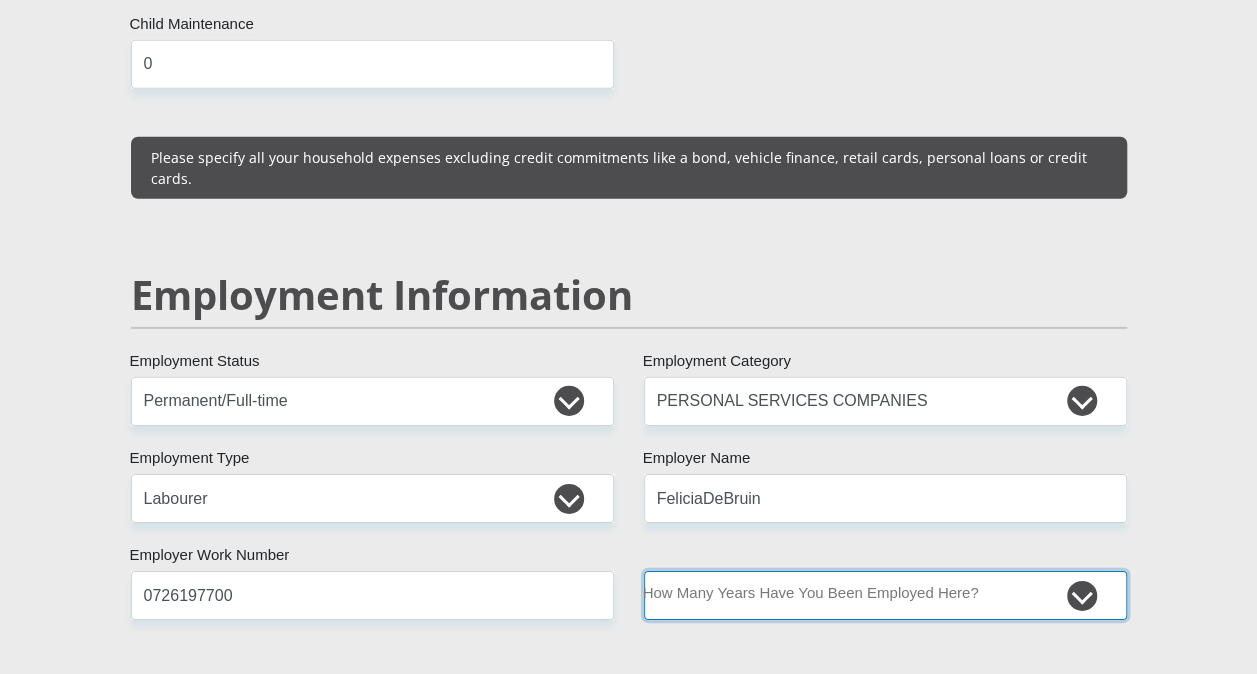 click on "less than 1 year
1-3 years
3-5 years
5+ years" at bounding box center (885, 595) 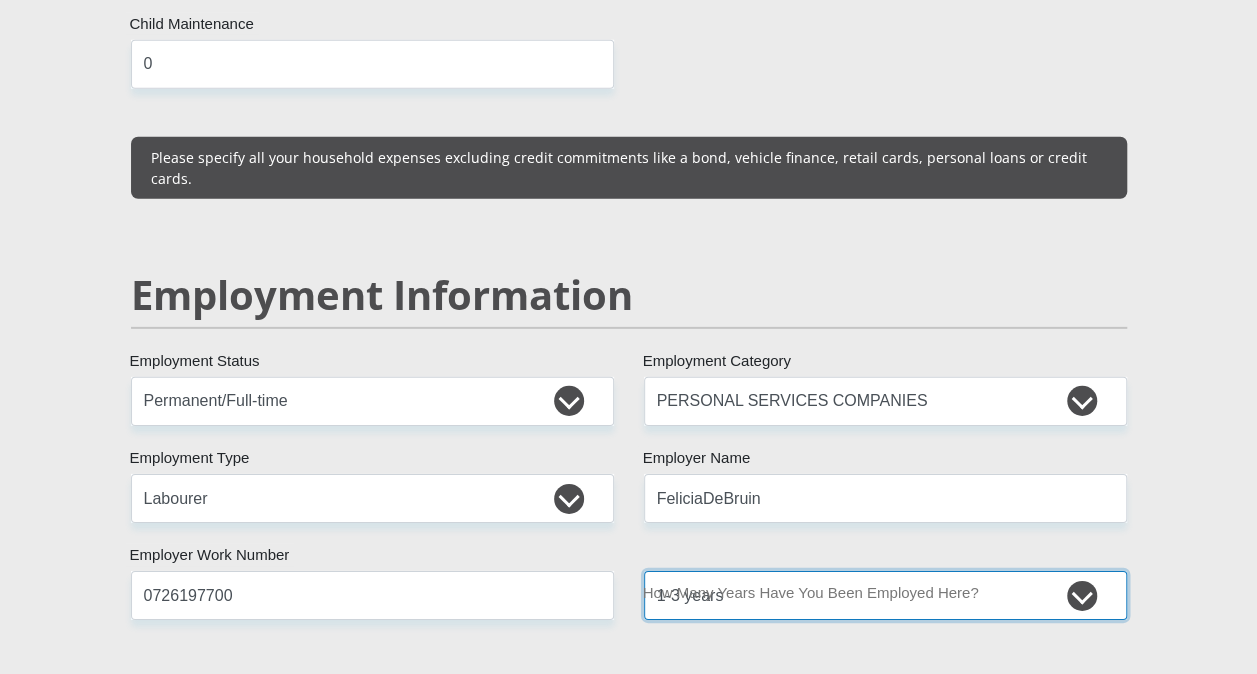 click on "less than 1 year
1-3 years
3-5 years
5+ years" at bounding box center [885, 595] 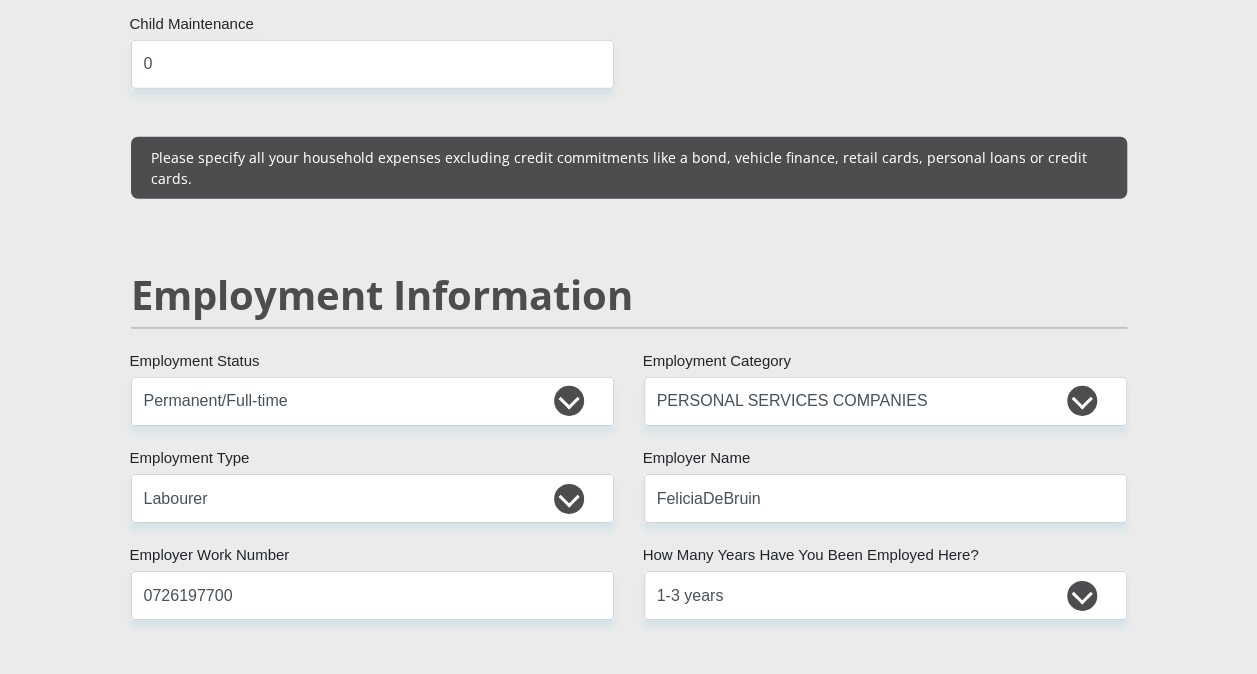 click on "Mr
Ms
Mrs
Dr
[PERSON_NAME]
Title
[PERSON_NAME]
First Name
[PERSON_NAME]
Surname
[CREDIT_CARD_NUMBER]
South African ID Number
Please input valid ID number
[GEOGRAPHIC_DATA]
[GEOGRAPHIC_DATA]
[GEOGRAPHIC_DATA]
[GEOGRAPHIC_DATA]
[GEOGRAPHIC_DATA]
[GEOGRAPHIC_DATA] [GEOGRAPHIC_DATA]
[GEOGRAPHIC_DATA]
[GEOGRAPHIC_DATA]
[GEOGRAPHIC_DATA]
[GEOGRAPHIC_DATA]
[GEOGRAPHIC_DATA]
[GEOGRAPHIC_DATA]
[GEOGRAPHIC_DATA]" at bounding box center [629, 356] 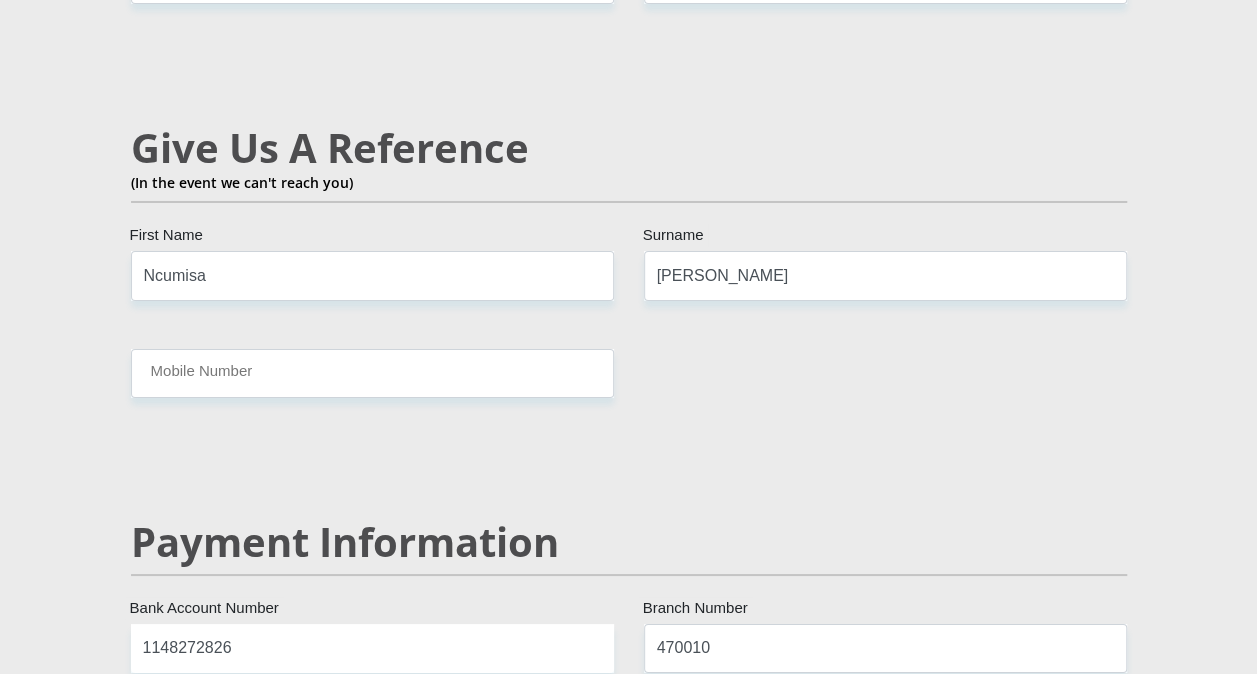 scroll, scrollTop: 3600, scrollLeft: 0, axis: vertical 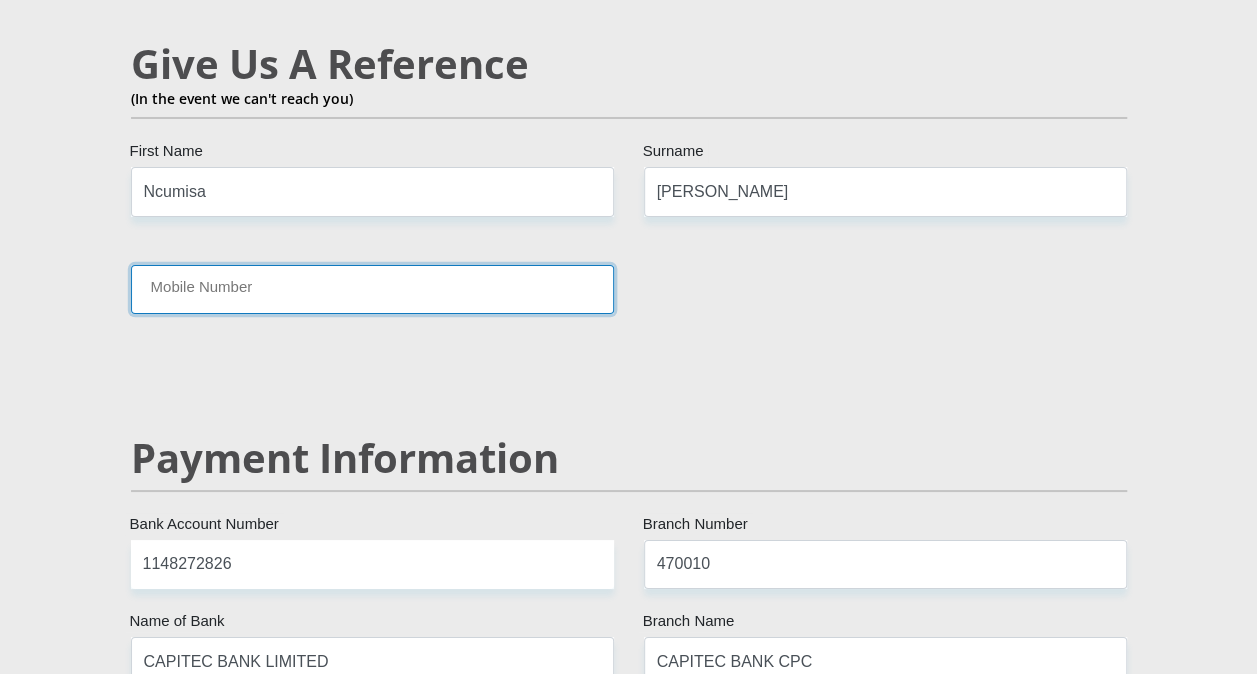 click on "Mobile Number" at bounding box center [372, 289] 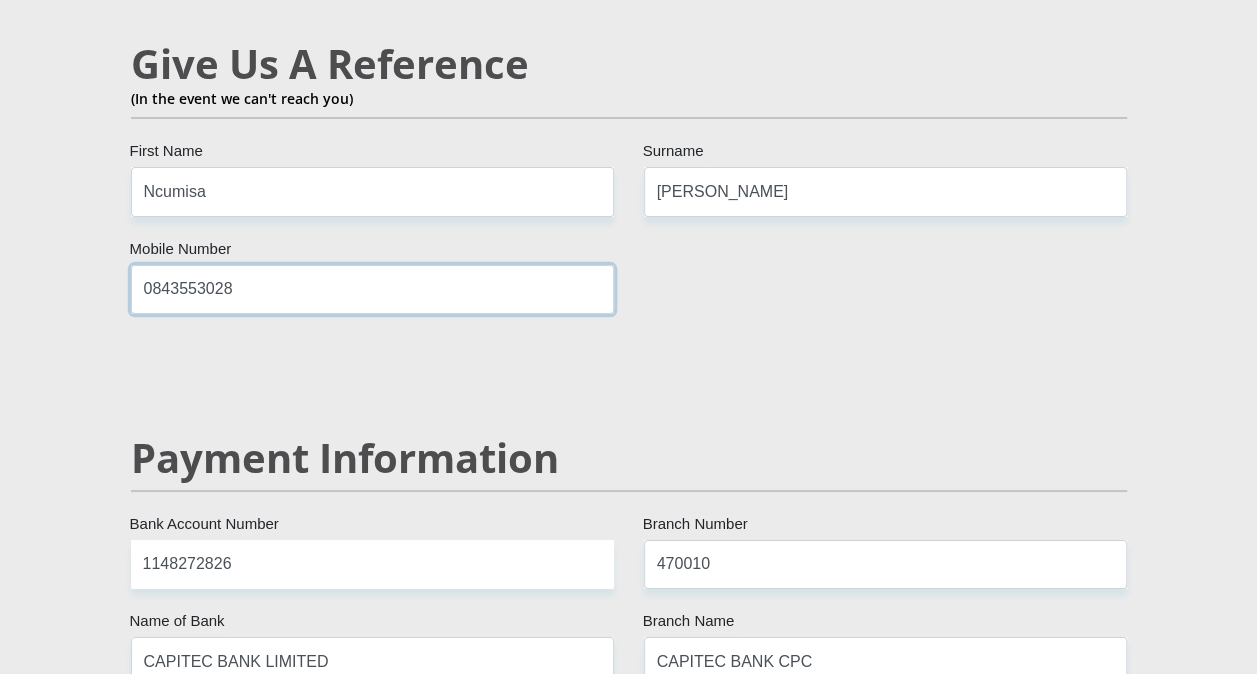 type on "0843553028" 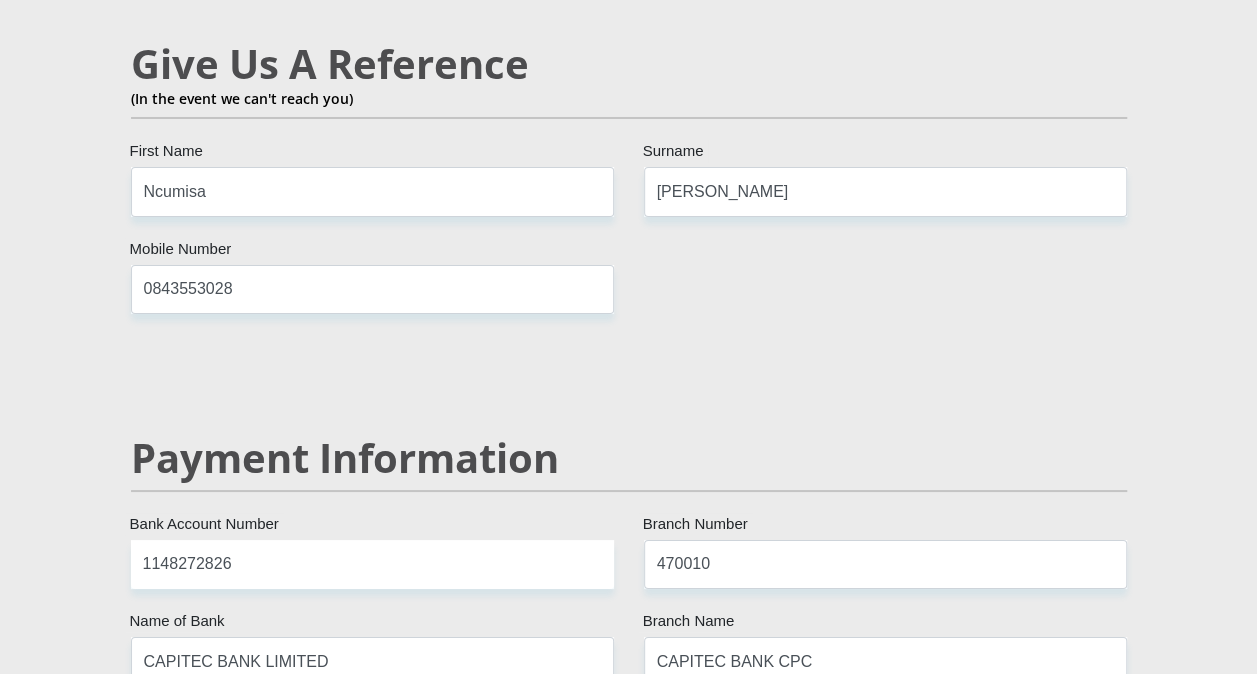 click on "Mr
Ms
Mrs
Dr
[PERSON_NAME]
Title
[PERSON_NAME]
First Name
[PERSON_NAME]
Surname
[CREDIT_CARD_NUMBER]
South African ID Number
Please input valid ID number
[GEOGRAPHIC_DATA]
[GEOGRAPHIC_DATA]
[GEOGRAPHIC_DATA]
[GEOGRAPHIC_DATA]
[GEOGRAPHIC_DATA]
[GEOGRAPHIC_DATA] [GEOGRAPHIC_DATA]
[GEOGRAPHIC_DATA]
[GEOGRAPHIC_DATA]
[GEOGRAPHIC_DATA]
[GEOGRAPHIC_DATA]
[GEOGRAPHIC_DATA]
[GEOGRAPHIC_DATA]
[GEOGRAPHIC_DATA]" at bounding box center [629, -344] 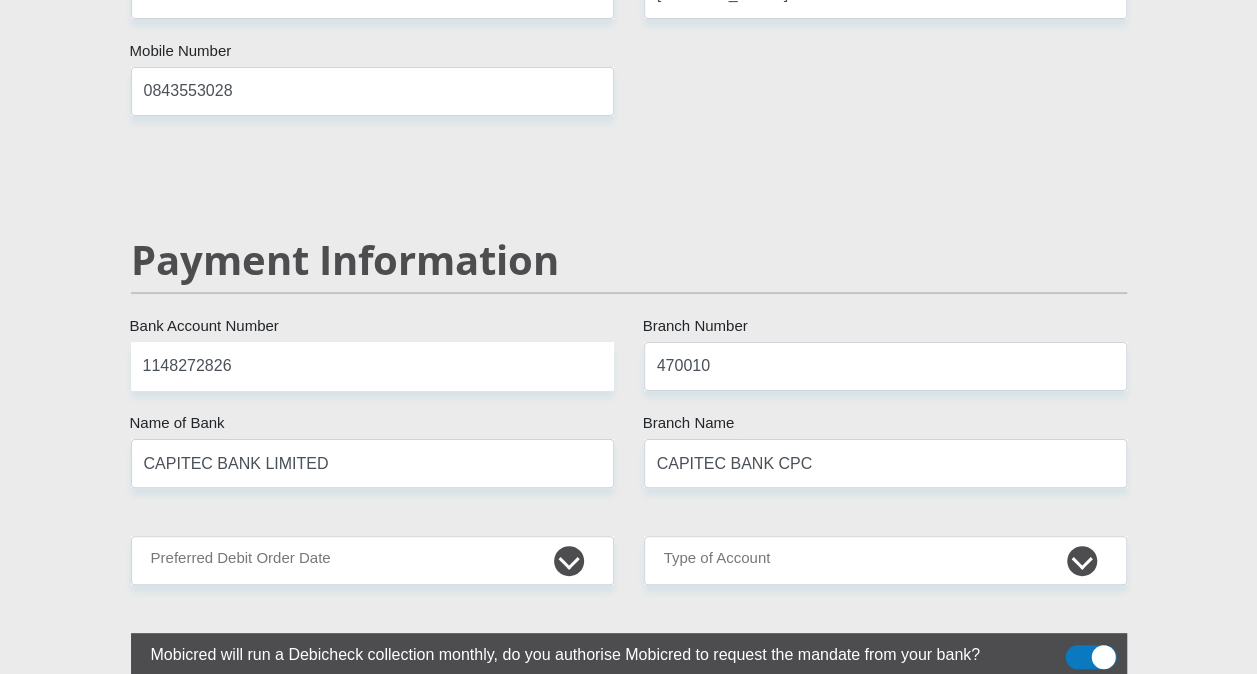 scroll, scrollTop: 3800, scrollLeft: 0, axis: vertical 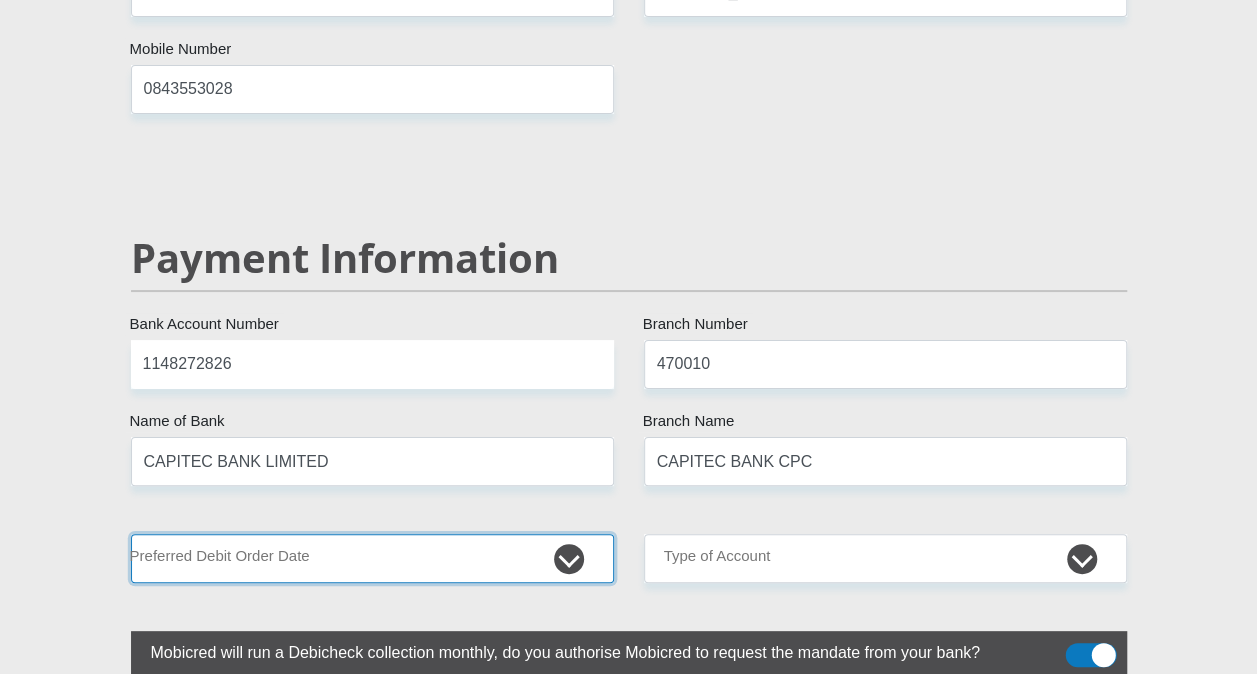 click on "1st
2nd
3rd
4th
5th
7th
18th
19th
20th
21st
22nd
23rd
24th
25th
26th
27th
28th
29th
30th" at bounding box center (372, 558) 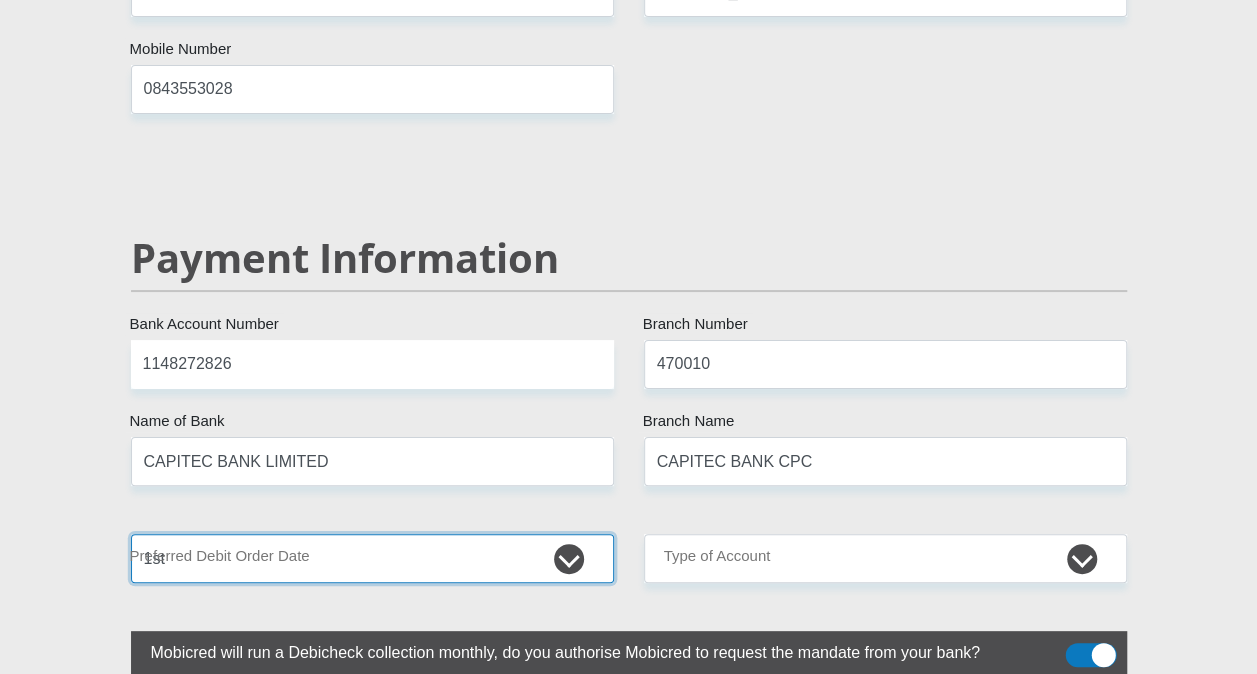 click on "1st
2nd
3rd
4th
5th
7th
18th
19th
20th
21st
22nd
23rd
24th
25th
26th
27th
28th
29th
30th" at bounding box center [372, 558] 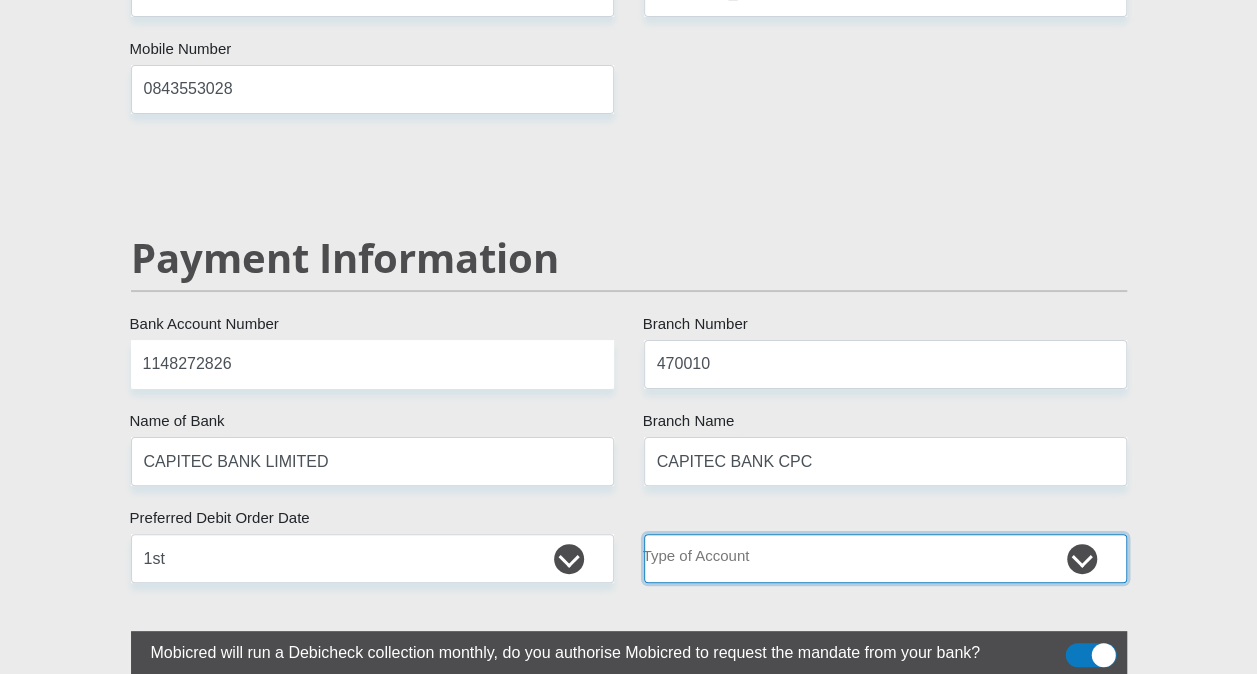 click on "Cheque
Savings" at bounding box center [885, 558] 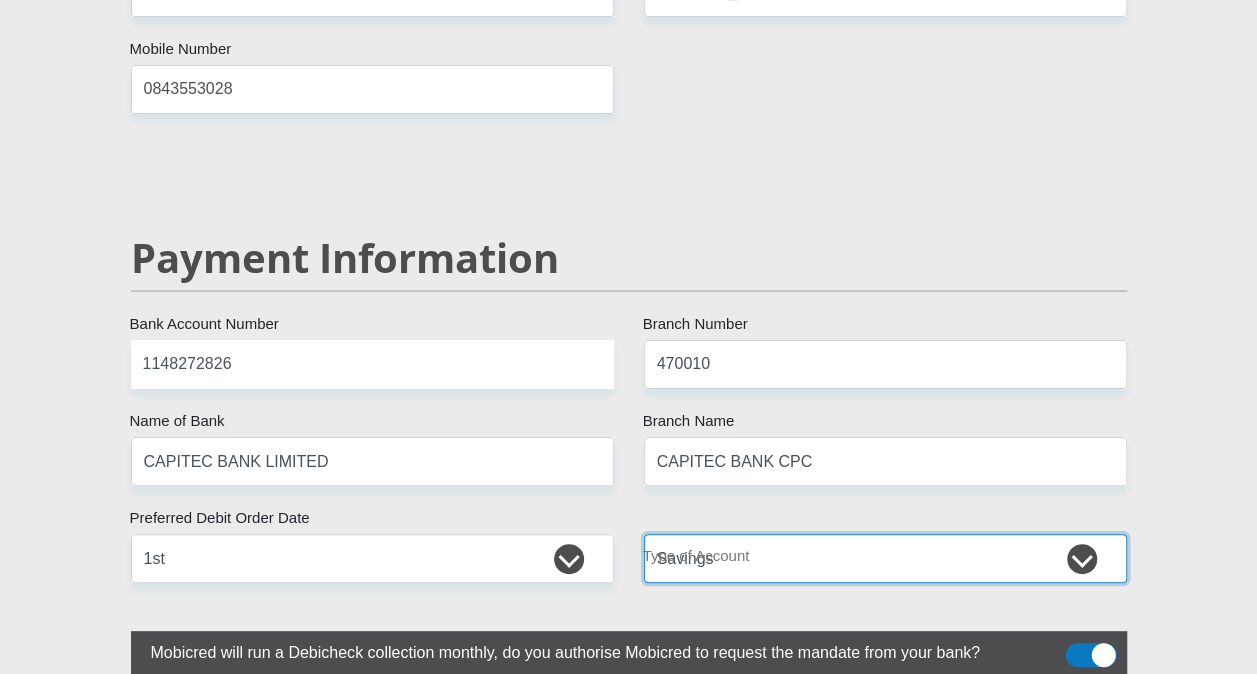 click on "Cheque
Savings" at bounding box center (885, 558) 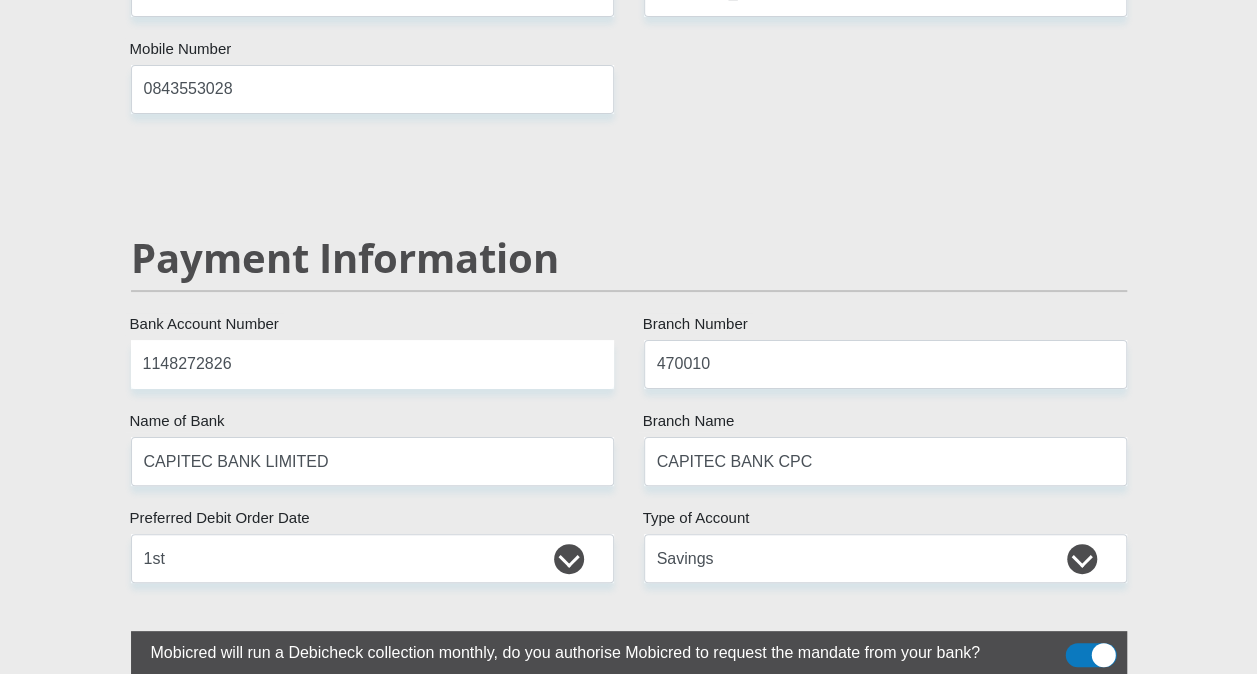 click on "Mr
Ms
Mrs
Dr
[PERSON_NAME]
Title
[PERSON_NAME]
First Name
[PERSON_NAME]
Surname
[CREDIT_CARD_NUMBER]
South African ID Number
Please input valid ID number
[GEOGRAPHIC_DATA]
[GEOGRAPHIC_DATA]
[GEOGRAPHIC_DATA]
[GEOGRAPHIC_DATA]
[GEOGRAPHIC_DATA]
[GEOGRAPHIC_DATA] [GEOGRAPHIC_DATA]
[GEOGRAPHIC_DATA]
[GEOGRAPHIC_DATA]
[GEOGRAPHIC_DATA]
[GEOGRAPHIC_DATA]
[GEOGRAPHIC_DATA]
[GEOGRAPHIC_DATA]
[GEOGRAPHIC_DATA]" at bounding box center (629, -544) 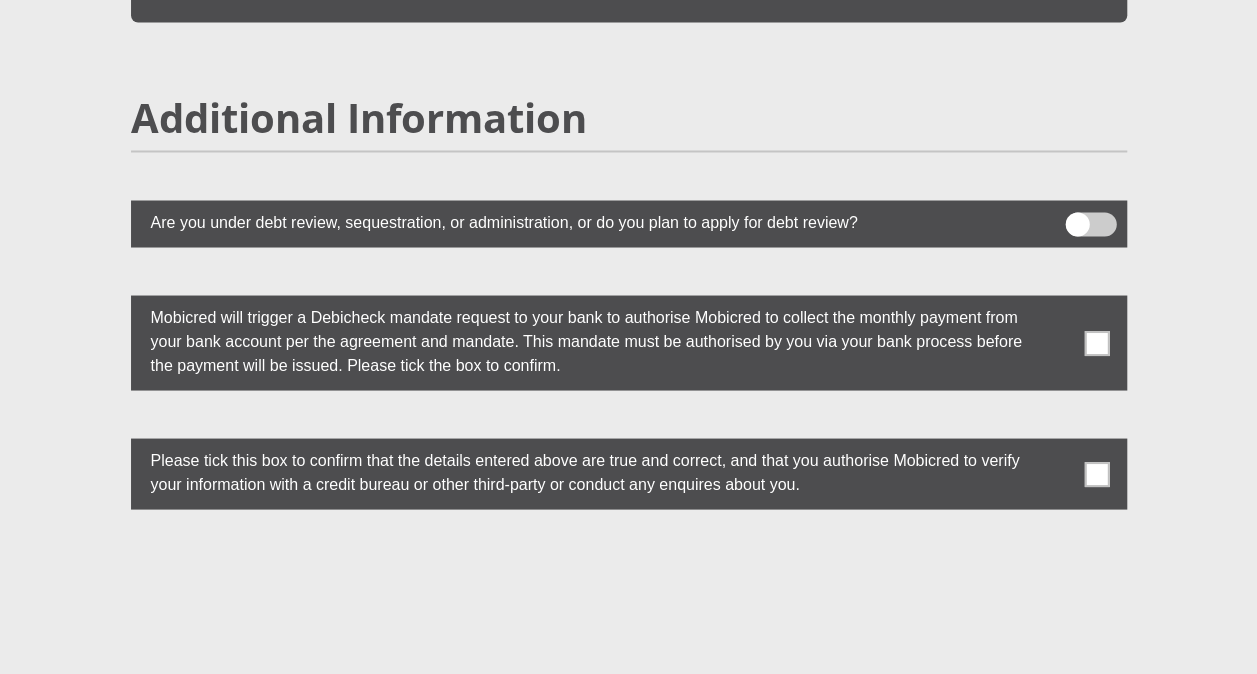 scroll, scrollTop: 5500, scrollLeft: 0, axis: vertical 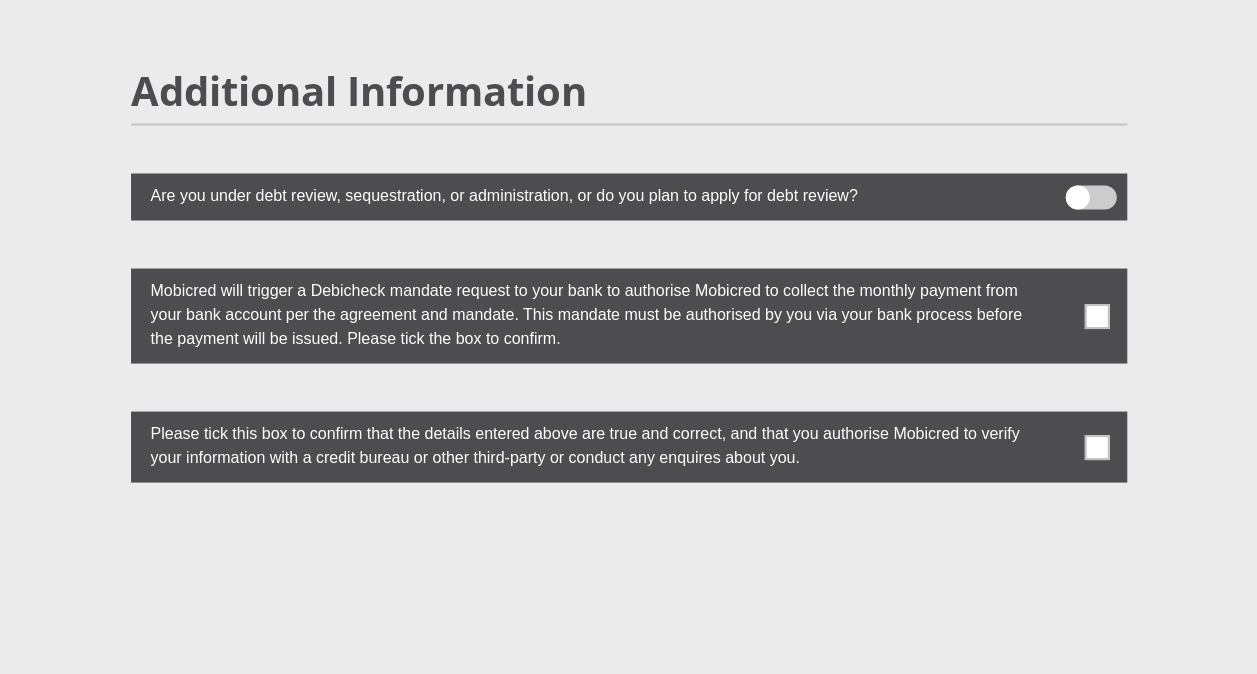 click at bounding box center (1096, 315) 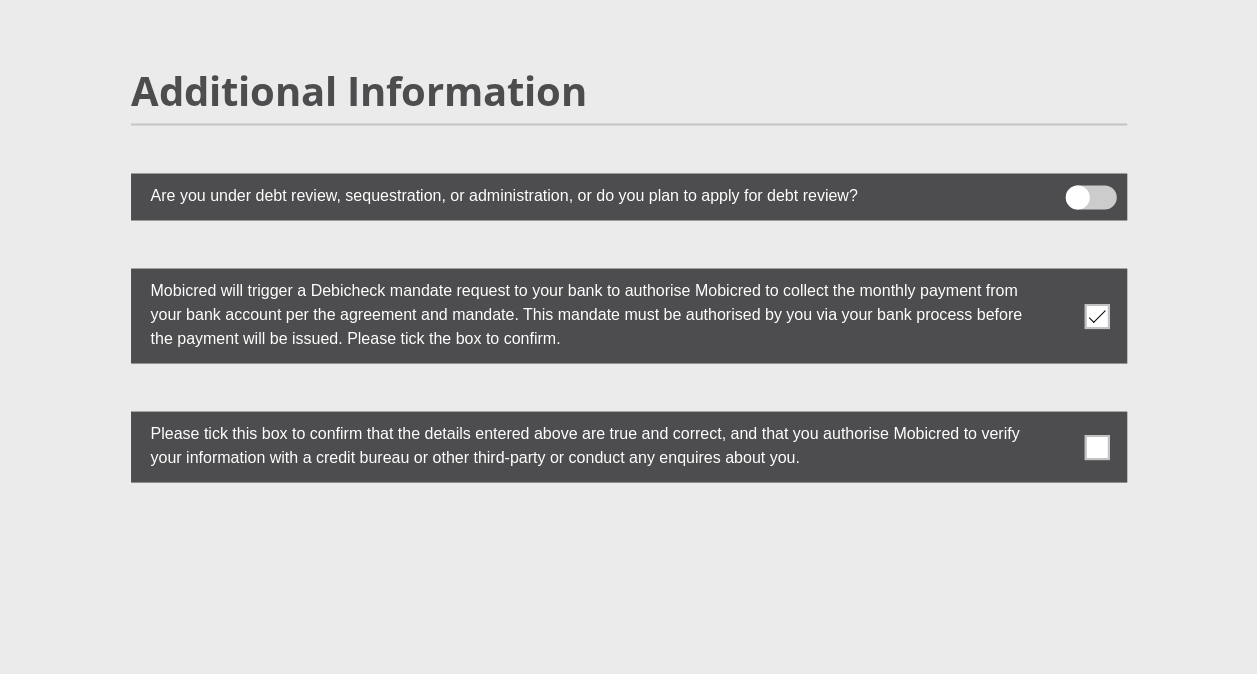 click at bounding box center (1096, 446) 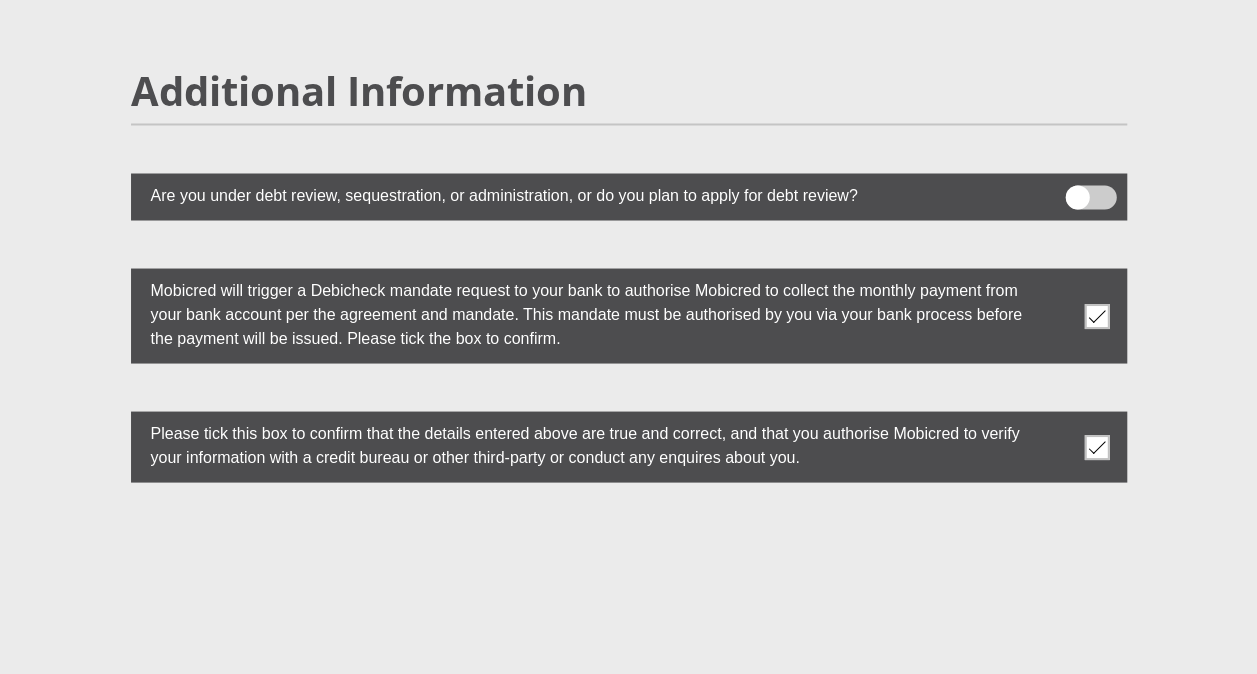 click on "Proceed" at bounding box center [779, 711] 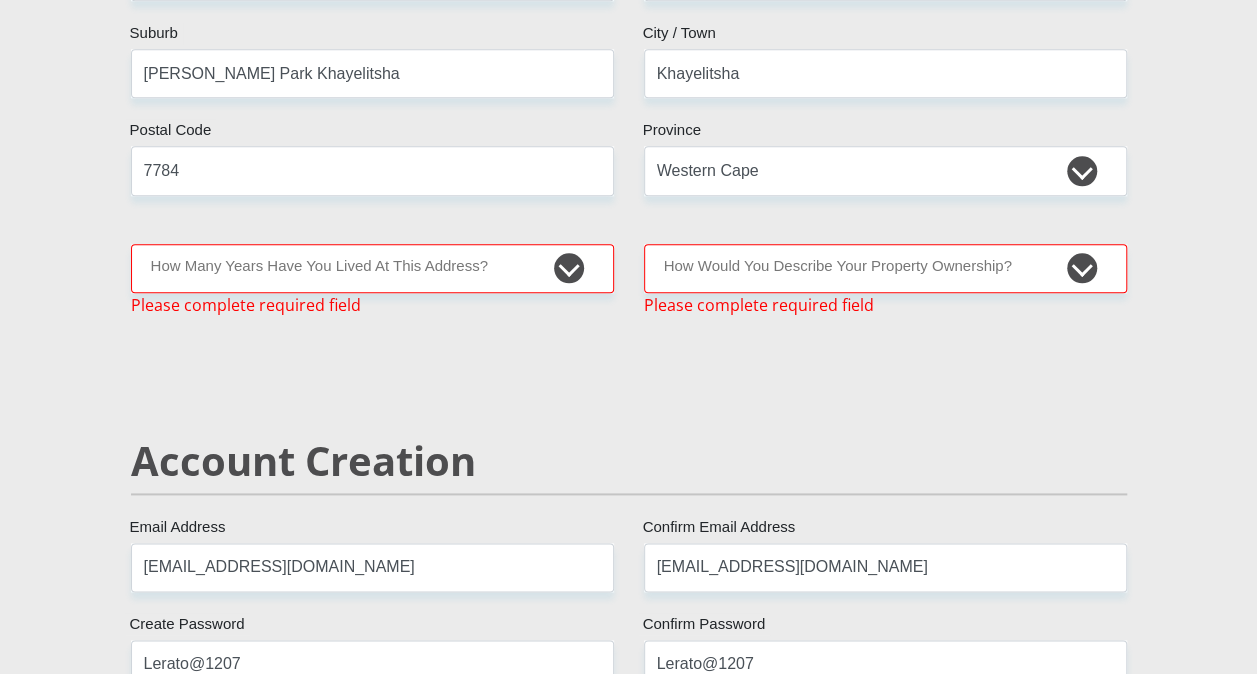 scroll, scrollTop: 1107, scrollLeft: 0, axis: vertical 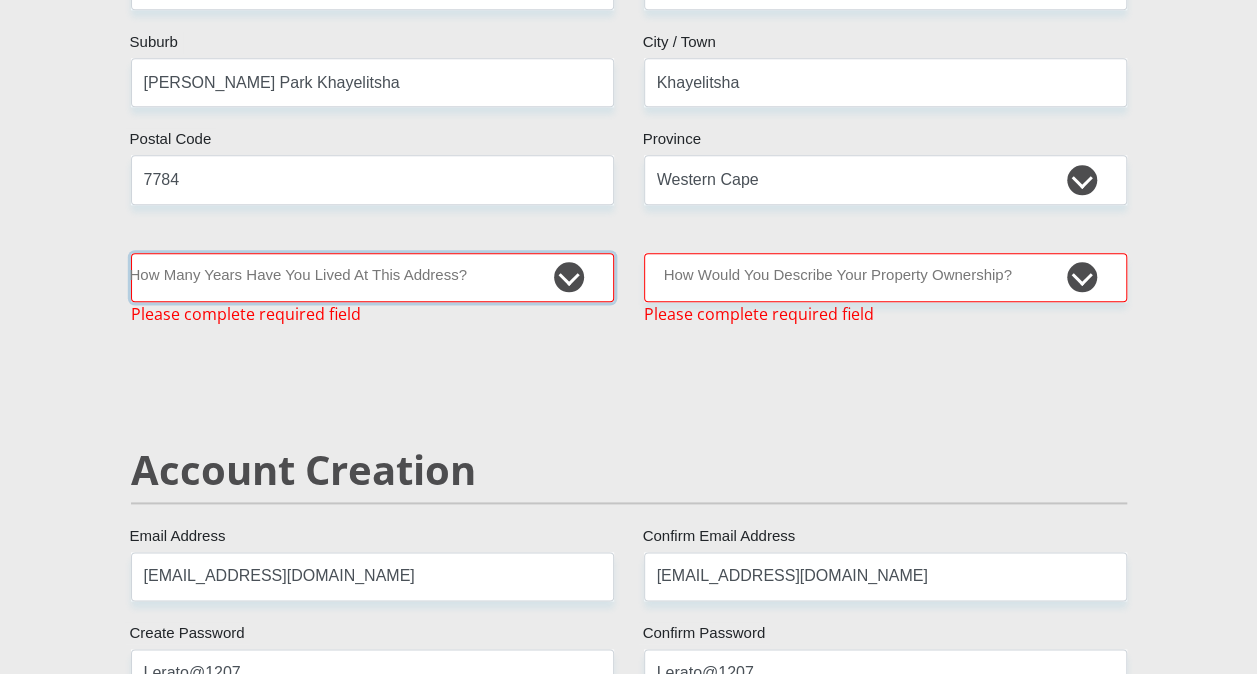 click on "less than 1 year
1-3 years
3-5 years
5+ years" at bounding box center (372, 277) 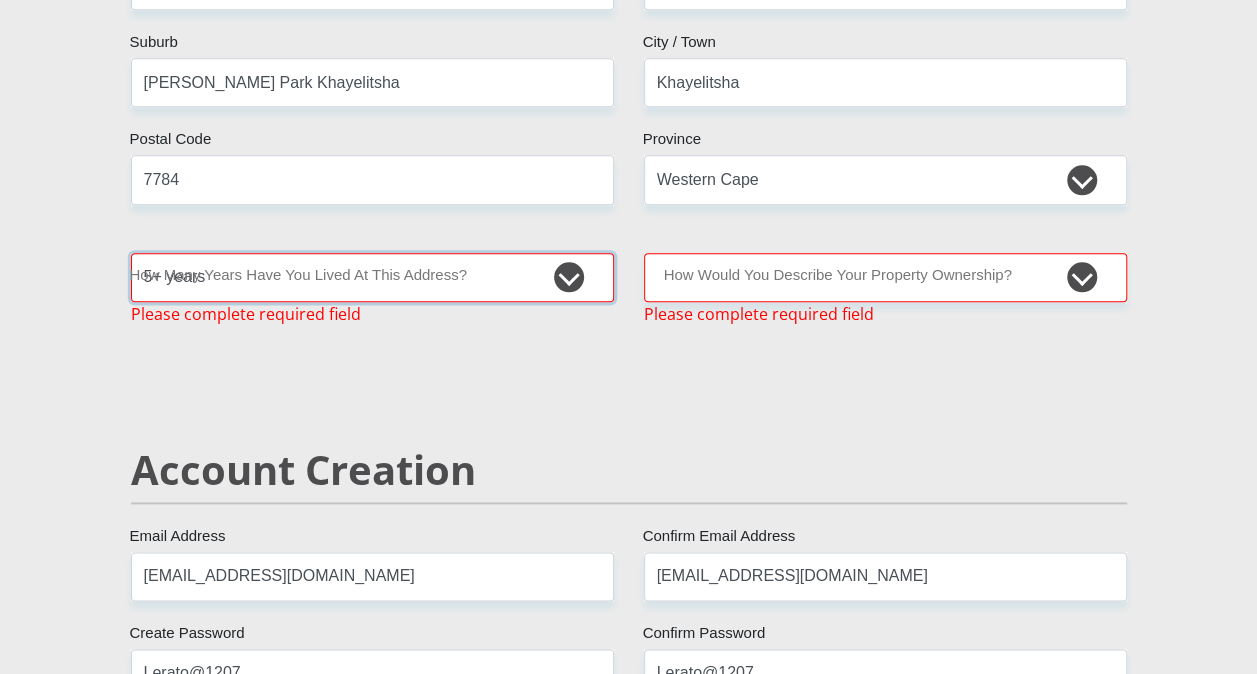 click on "less than 1 year
1-3 years
3-5 years
5+ years" at bounding box center (372, 277) 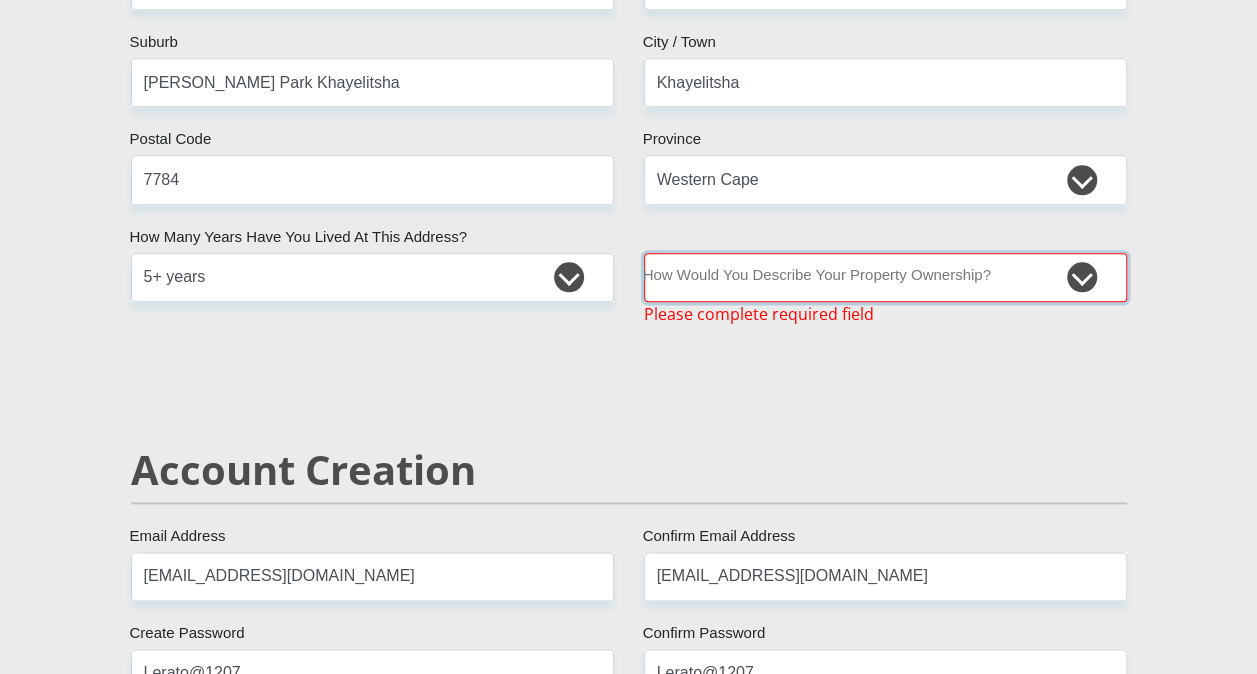 click on "Owned
Rented
Family Owned
Company Dwelling" at bounding box center [885, 277] 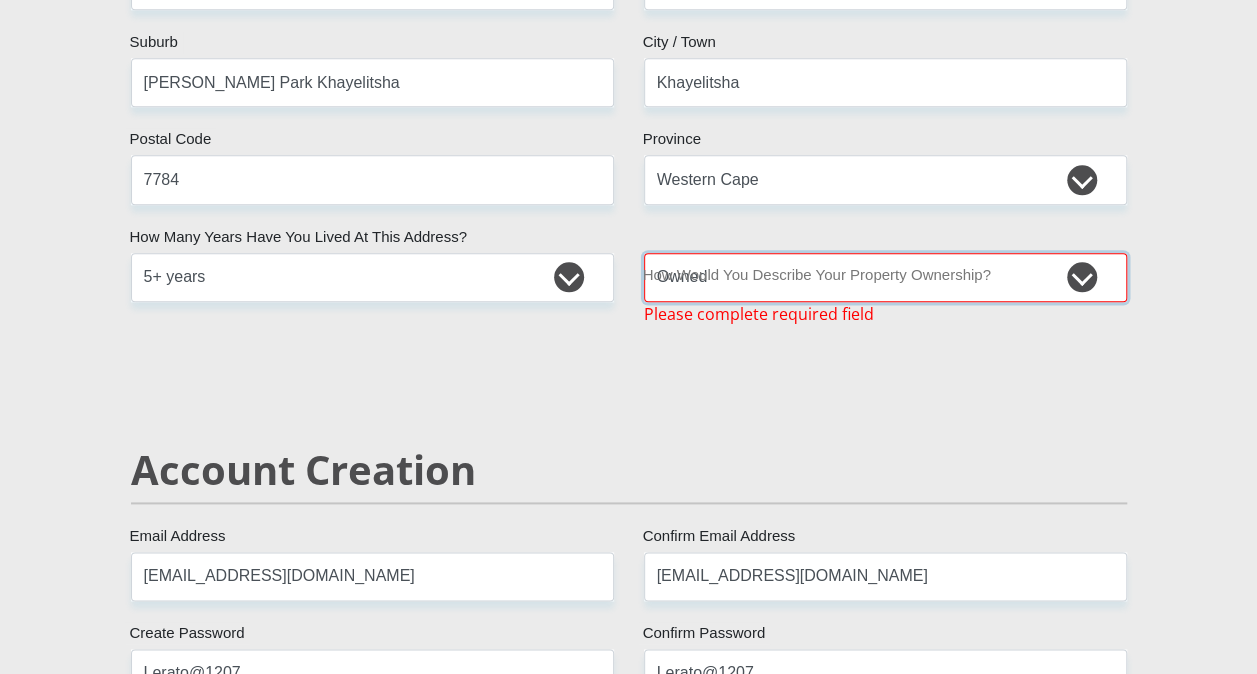click on "Owned
Rented
Family Owned
Company Dwelling" at bounding box center [885, 277] 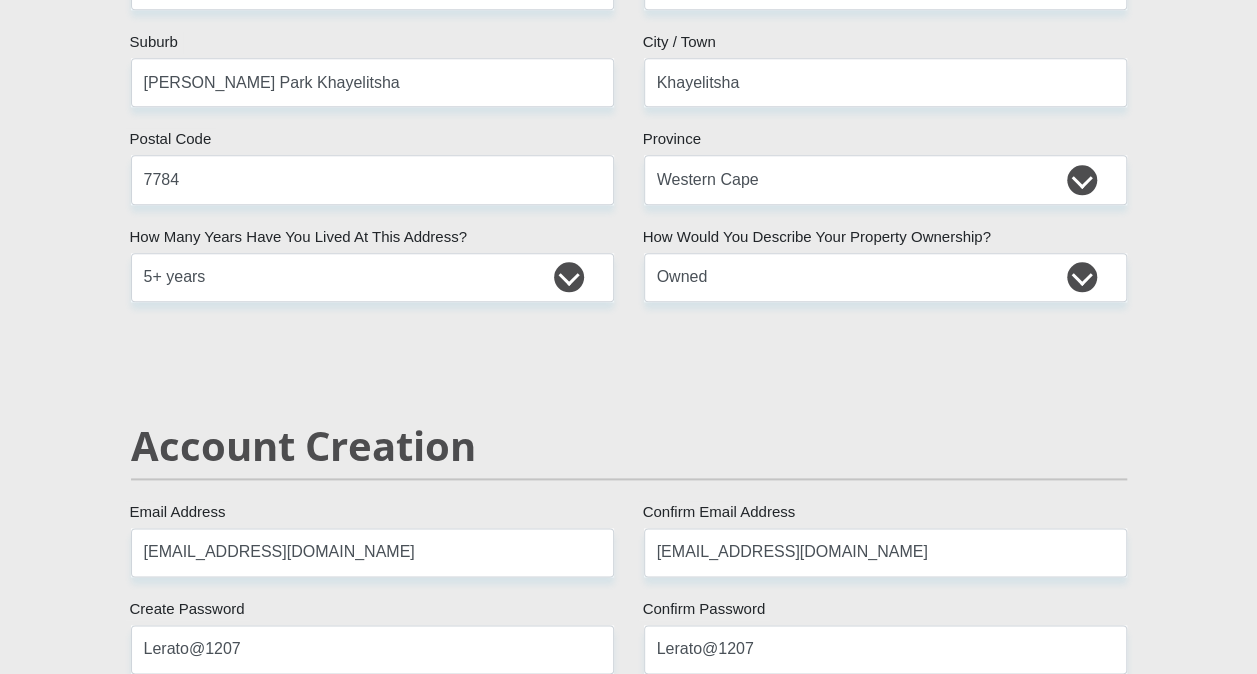 click on "Mr
Ms
Mrs
Dr
[PERSON_NAME]
Title
[PERSON_NAME]
First Name
[PERSON_NAME]
Surname
[CREDIT_CARD_NUMBER]
South African ID Number
Please input valid ID number
[GEOGRAPHIC_DATA]
[GEOGRAPHIC_DATA]
[GEOGRAPHIC_DATA]
[GEOGRAPHIC_DATA]
[GEOGRAPHIC_DATA]
[GEOGRAPHIC_DATA] [GEOGRAPHIC_DATA]
[GEOGRAPHIC_DATA]
[GEOGRAPHIC_DATA]
[GEOGRAPHIC_DATA]
[GEOGRAPHIC_DATA]
[GEOGRAPHIC_DATA]
[GEOGRAPHIC_DATA]
[GEOGRAPHIC_DATA]" at bounding box center [629, 2149] 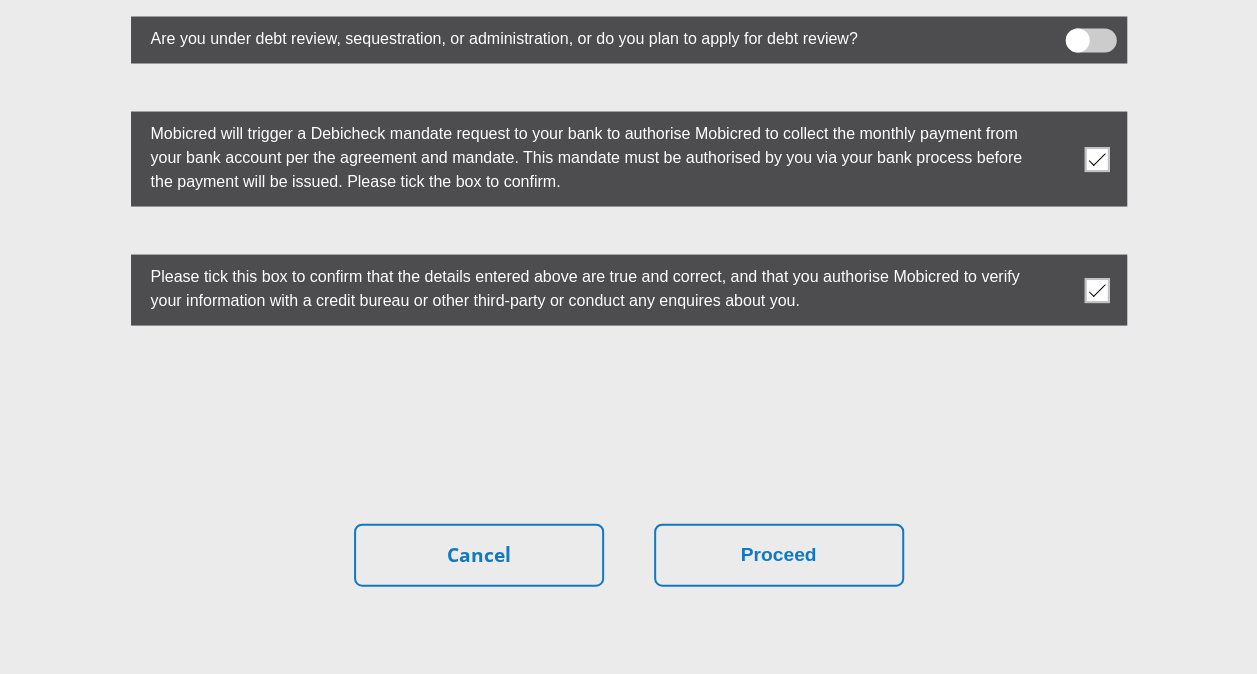 scroll, scrollTop: 5751, scrollLeft: 0, axis: vertical 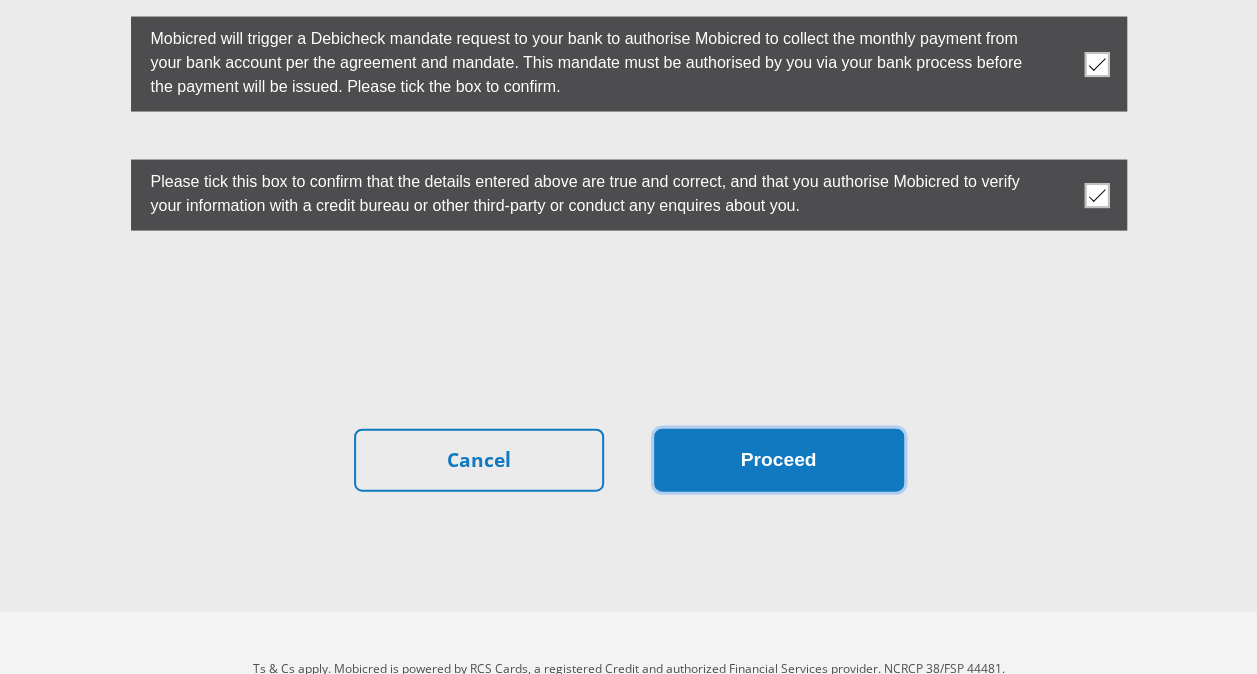 click on "Proceed" at bounding box center [779, 460] 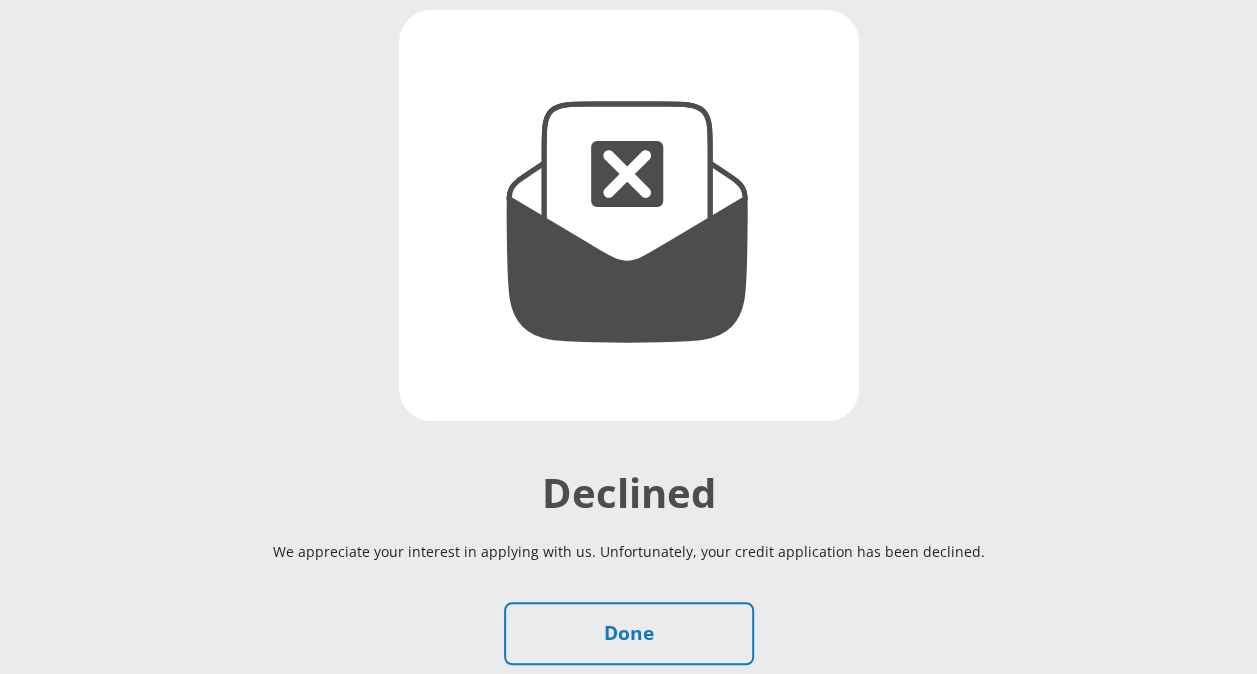 scroll, scrollTop: 400, scrollLeft: 0, axis: vertical 